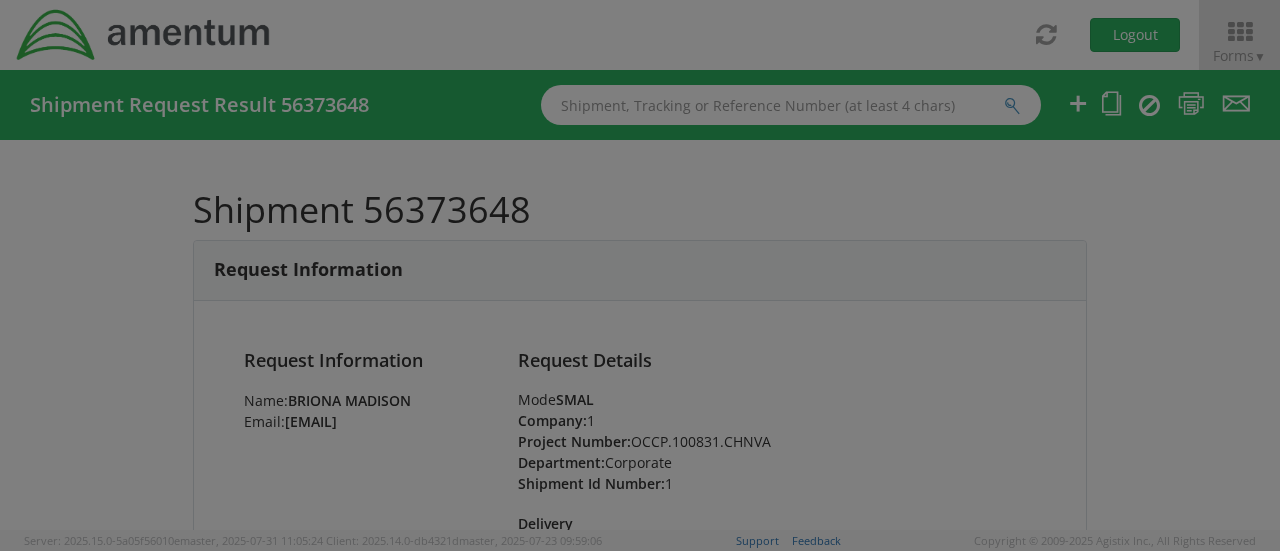 scroll, scrollTop: 0, scrollLeft: 0, axis: both 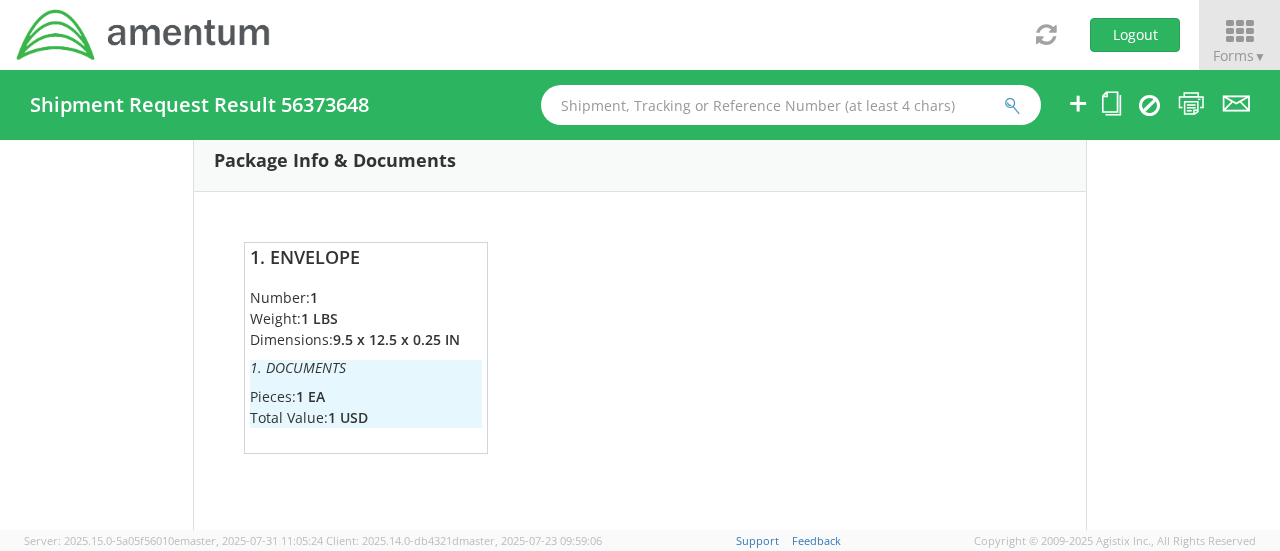 click on "Forms  ▼" at bounding box center [1239, 55] 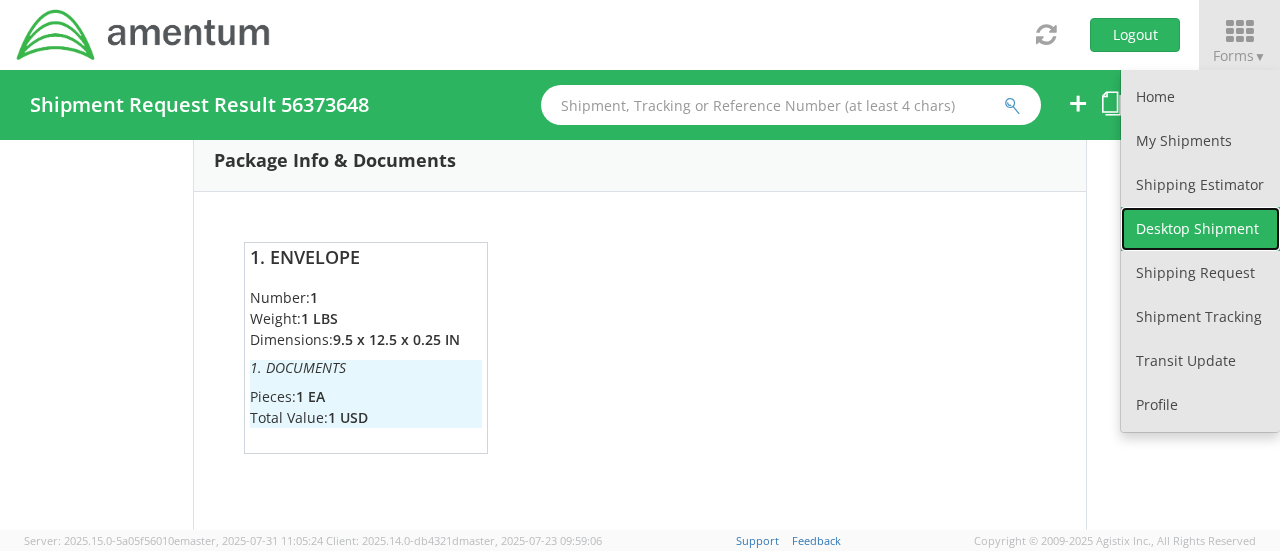 click on "Desktop Shipment" at bounding box center (1200, 229) 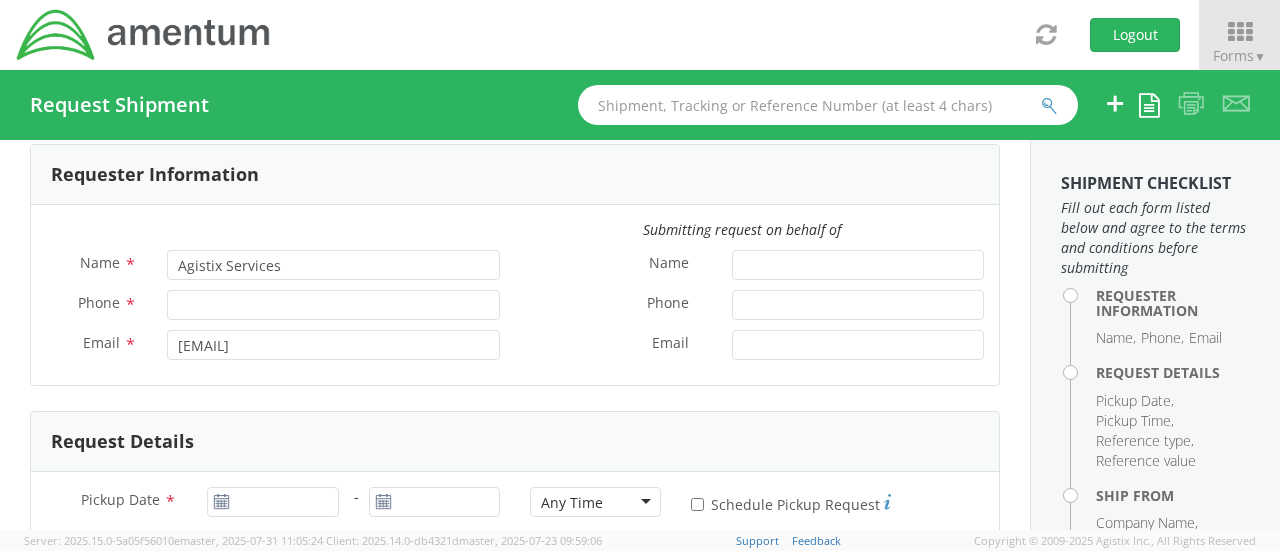 scroll, scrollTop: 0, scrollLeft: 0, axis: both 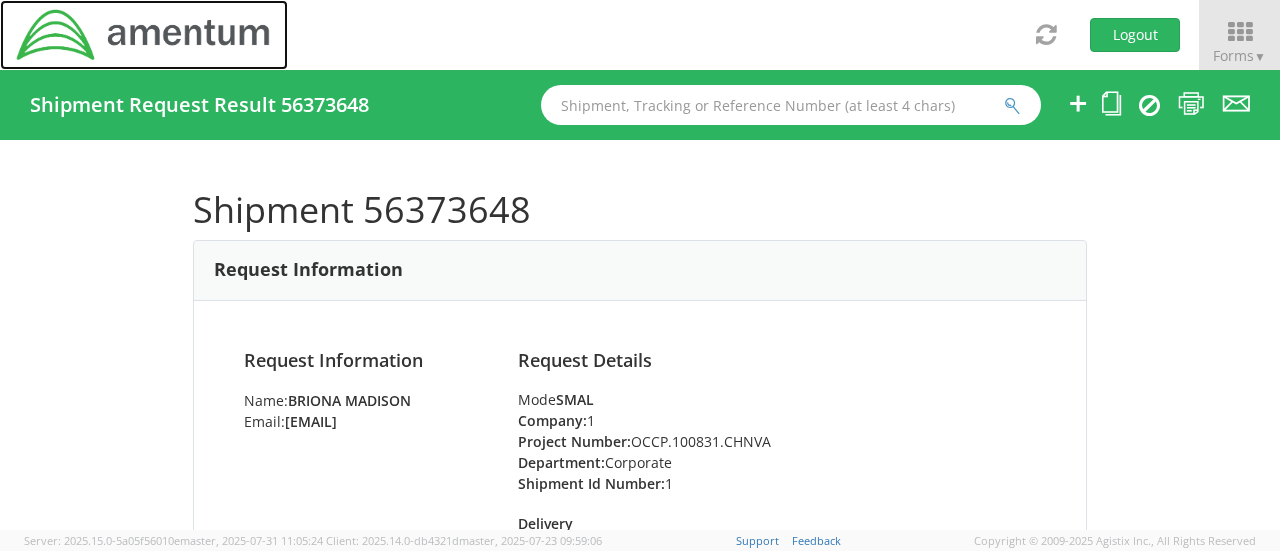 click at bounding box center (144, 35) 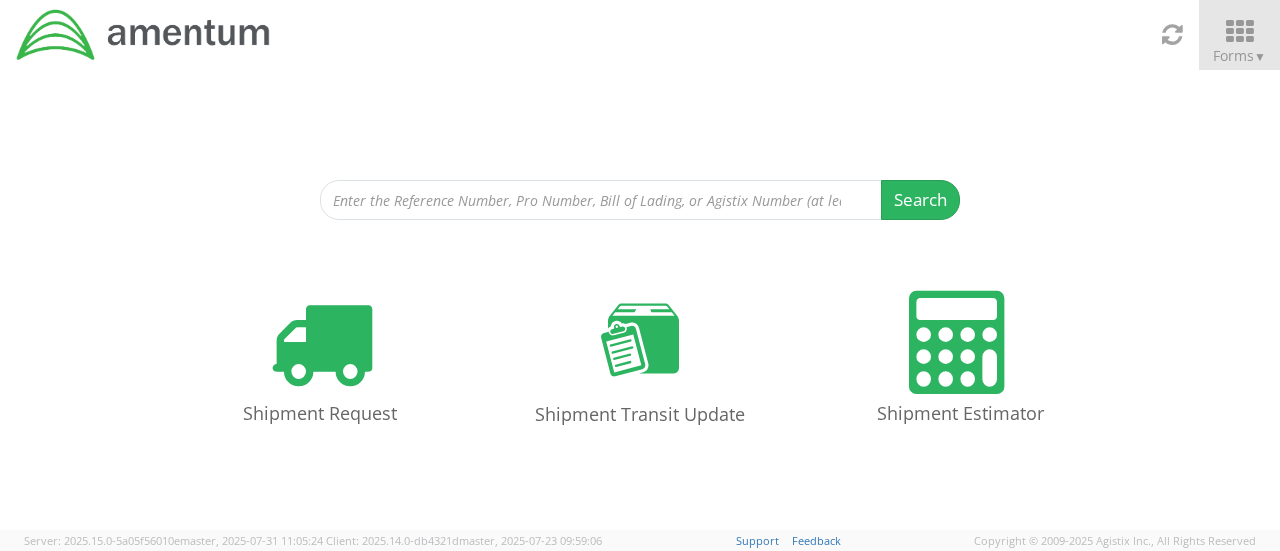 click on "▼" at bounding box center (1260, 56) 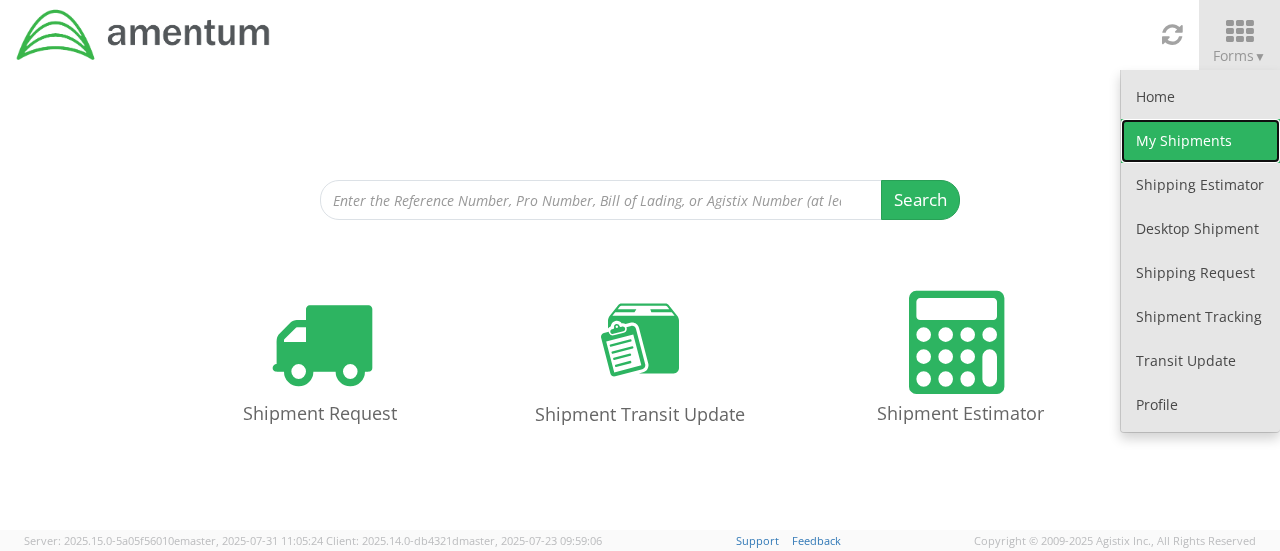 click on "My Shipments" at bounding box center (1200, 141) 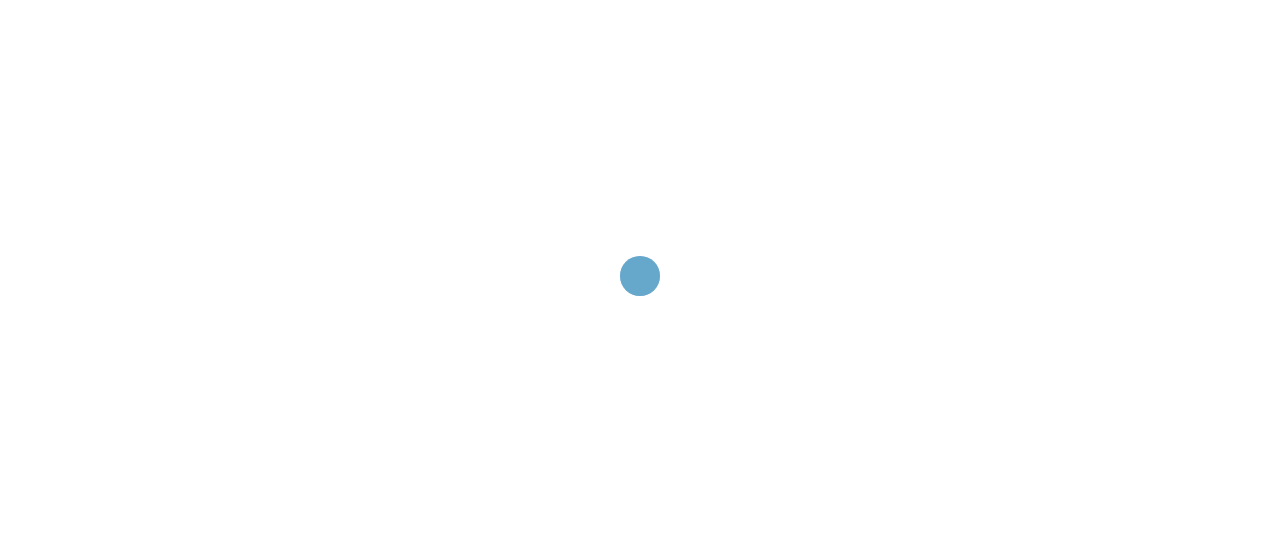 scroll, scrollTop: 0, scrollLeft: 0, axis: both 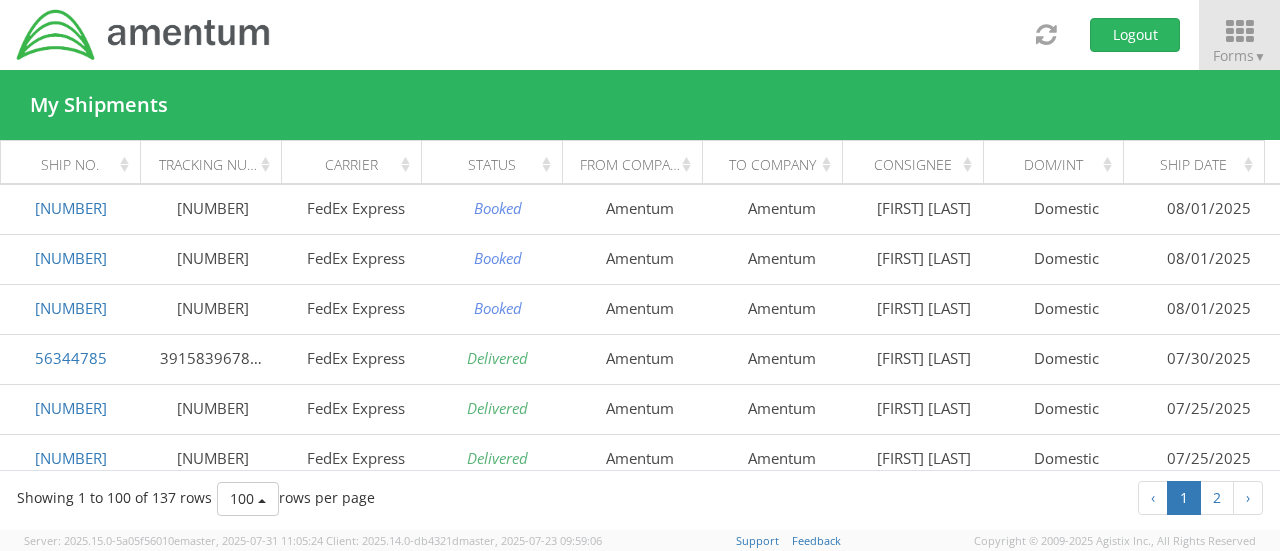 click at bounding box center [1239, 32] 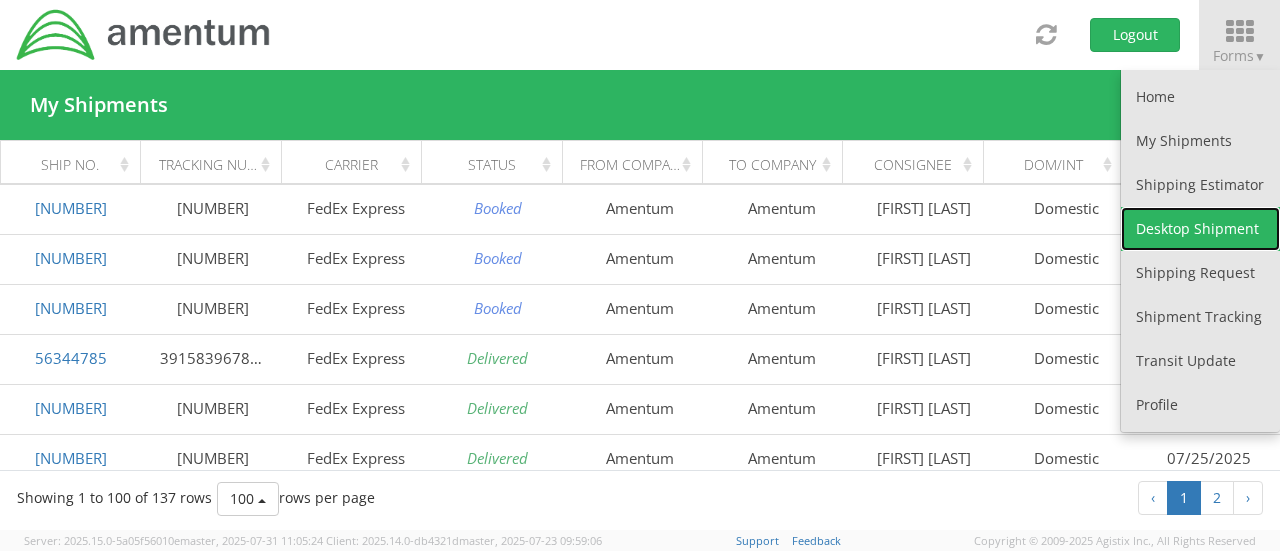 click on "Desktop Shipment" at bounding box center [1200, 229] 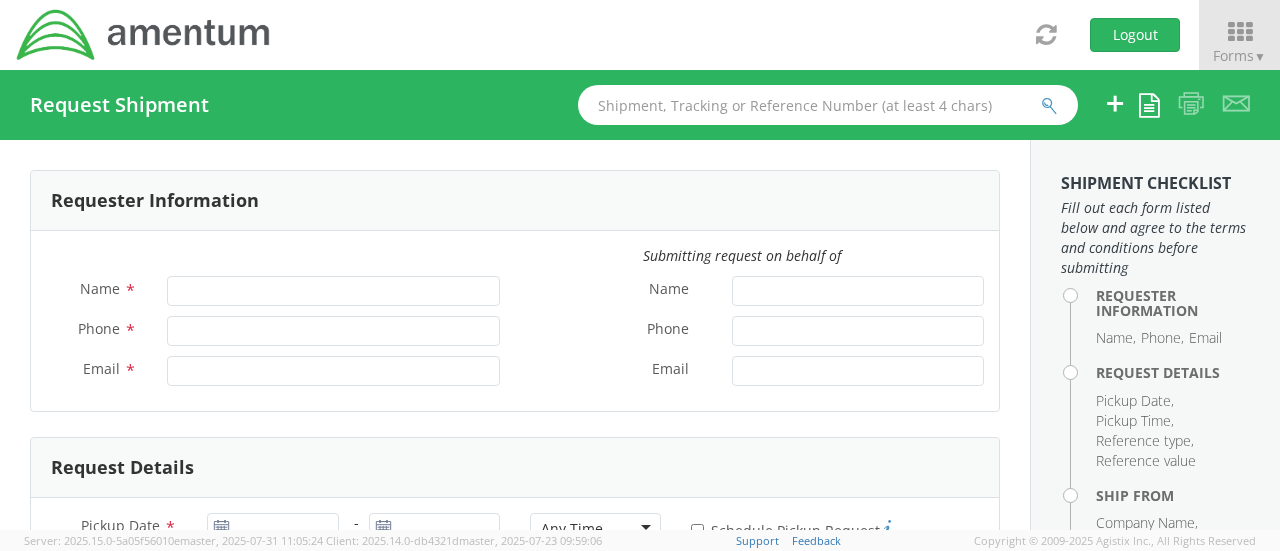 type on "Briona Madison" 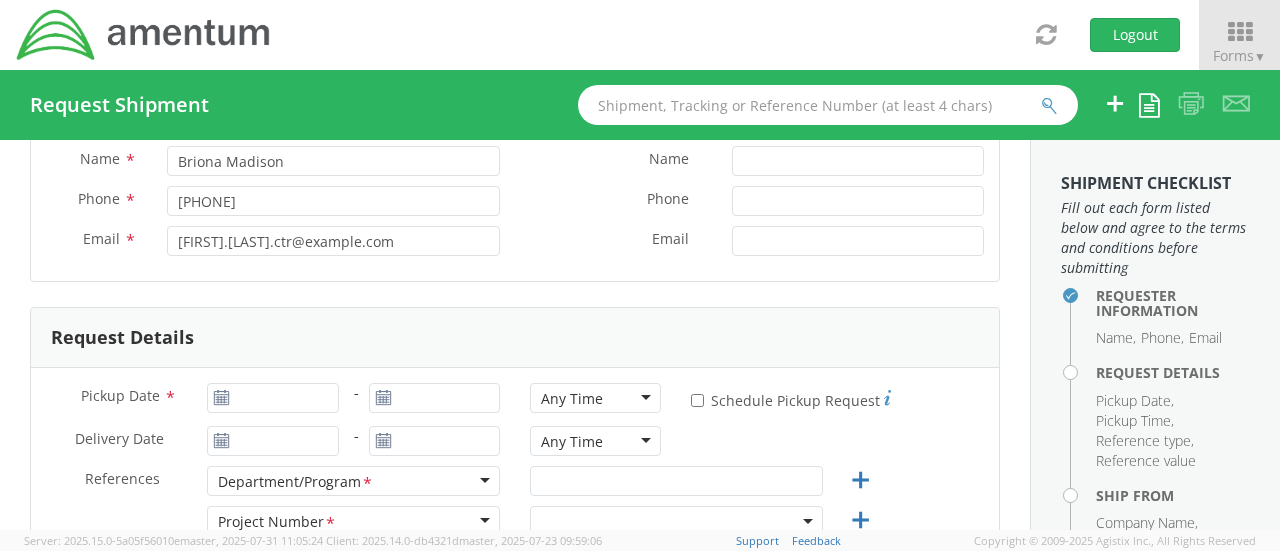 select on "OCCP.[NUMBER].FLCVA" 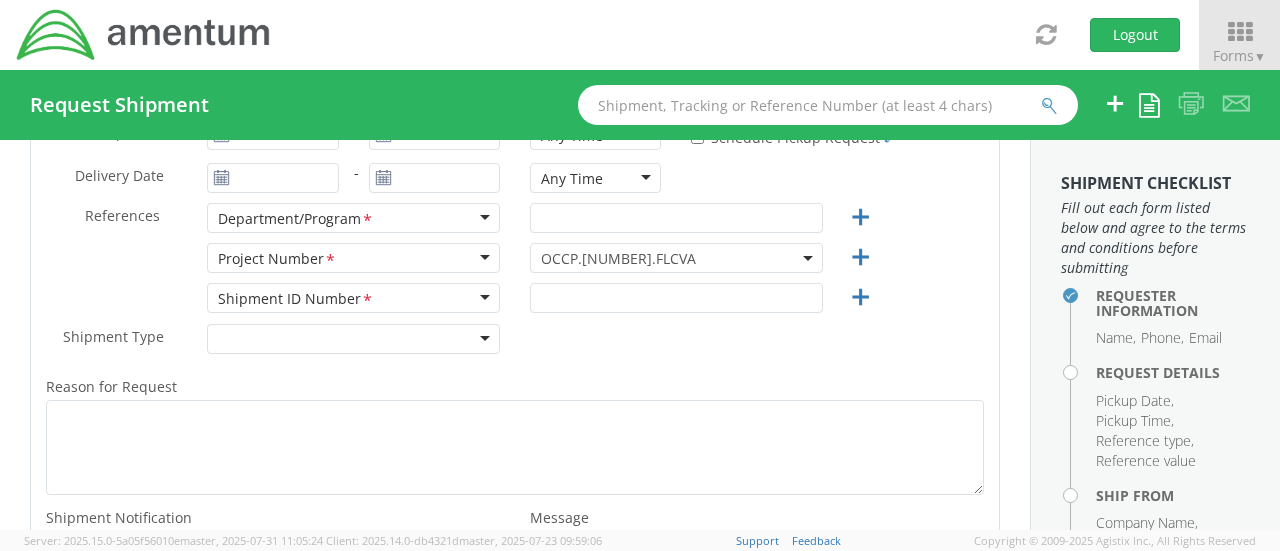 scroll, scrollTop: 300, scrollLeft: 0, axis: vertical 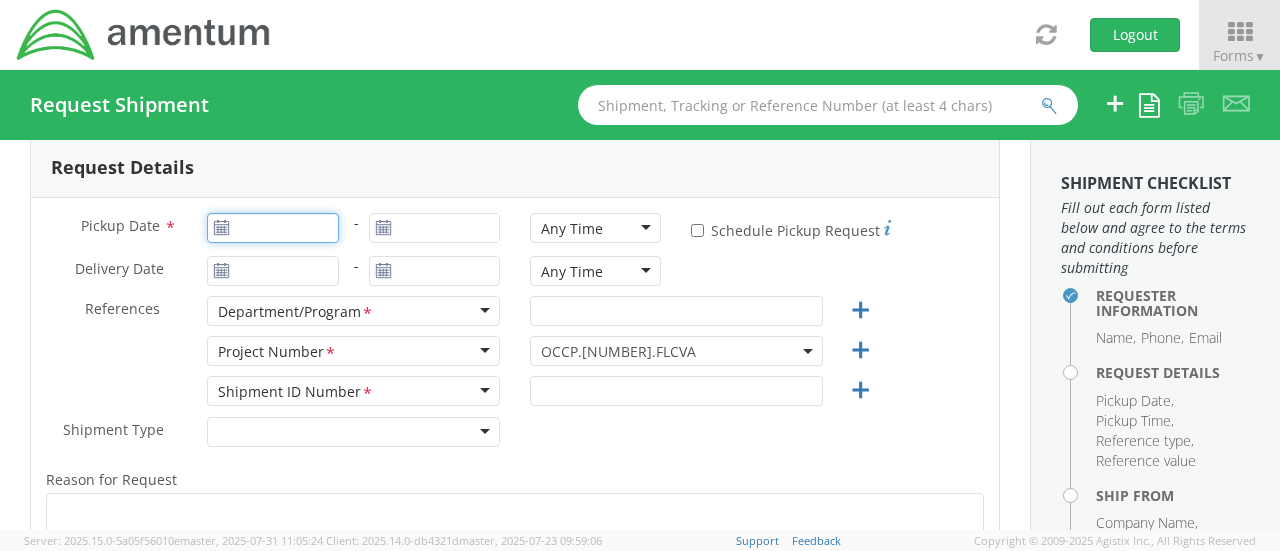 type on "08/01/2025" 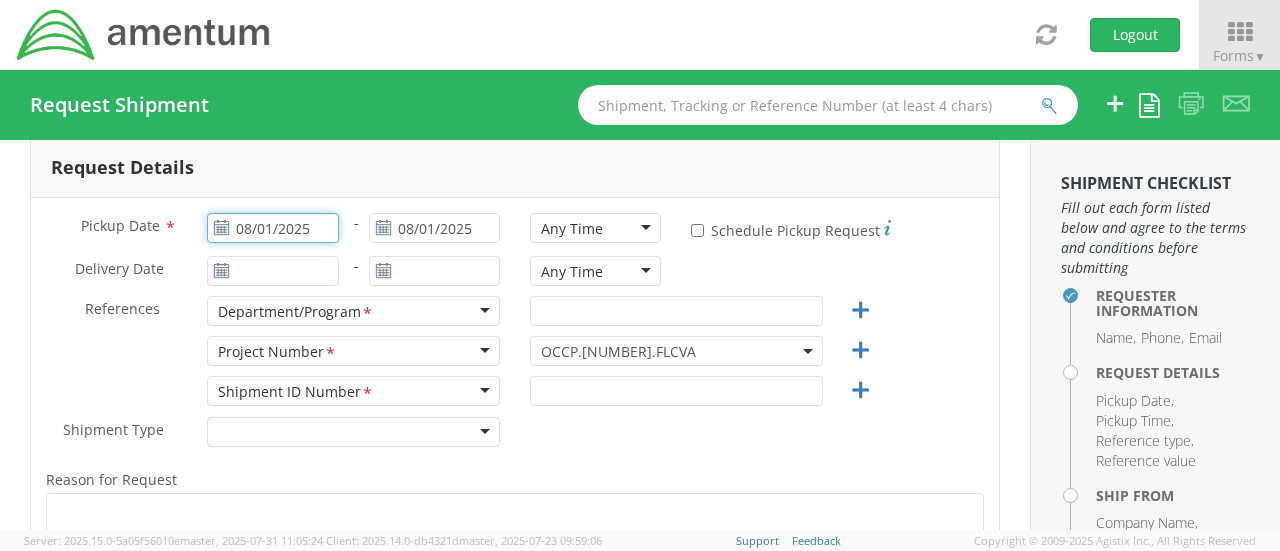 click on "08/01/2025" at bounding box center [272, 228] 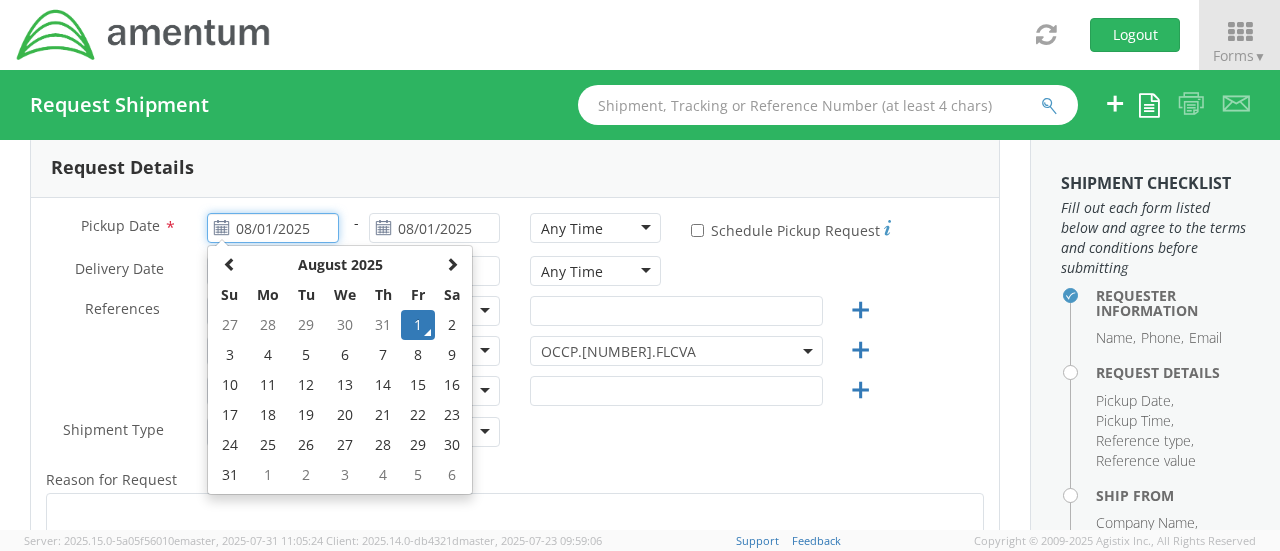 click on "1" at bounding box center [418, 325] 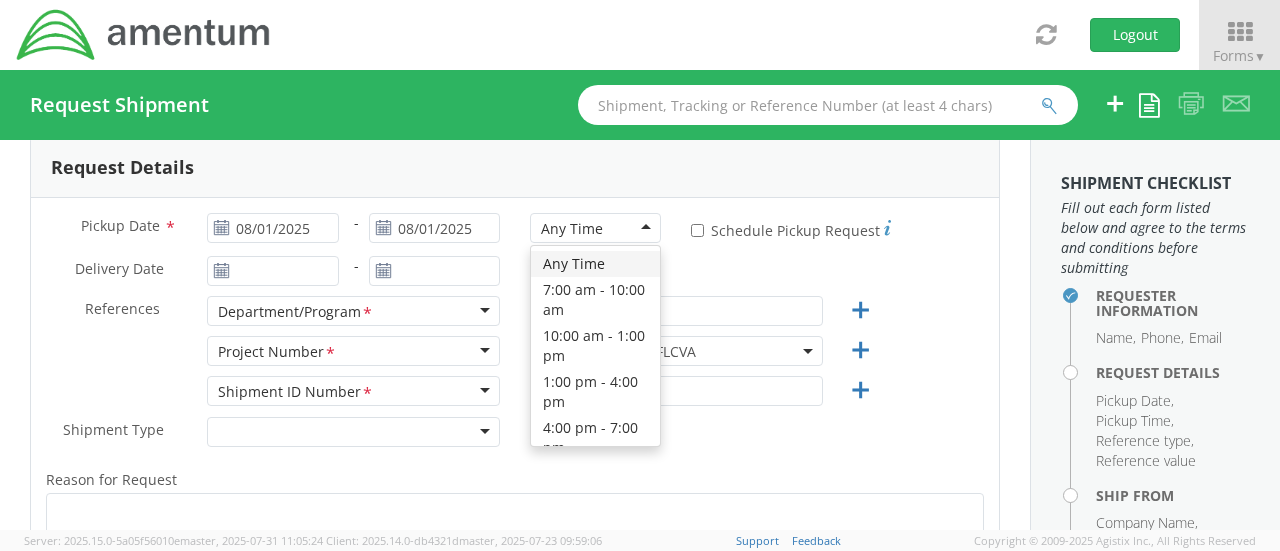 click on "Any Time" at bounding box center (595, 228) 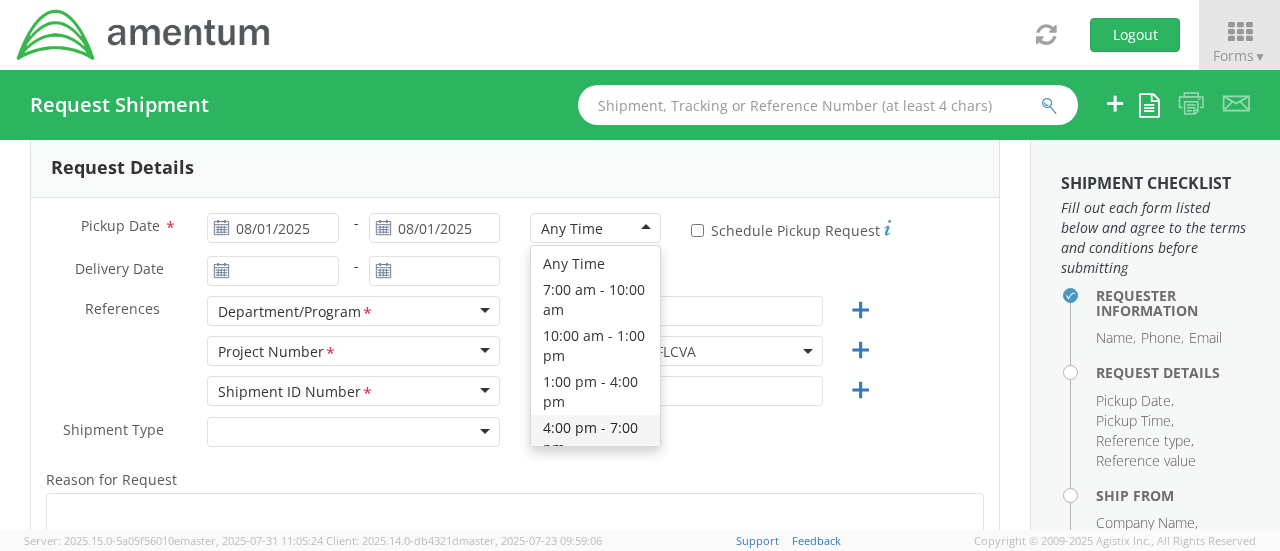 scroll, scrollTop: 0, scrollLeft: 0, axis: both 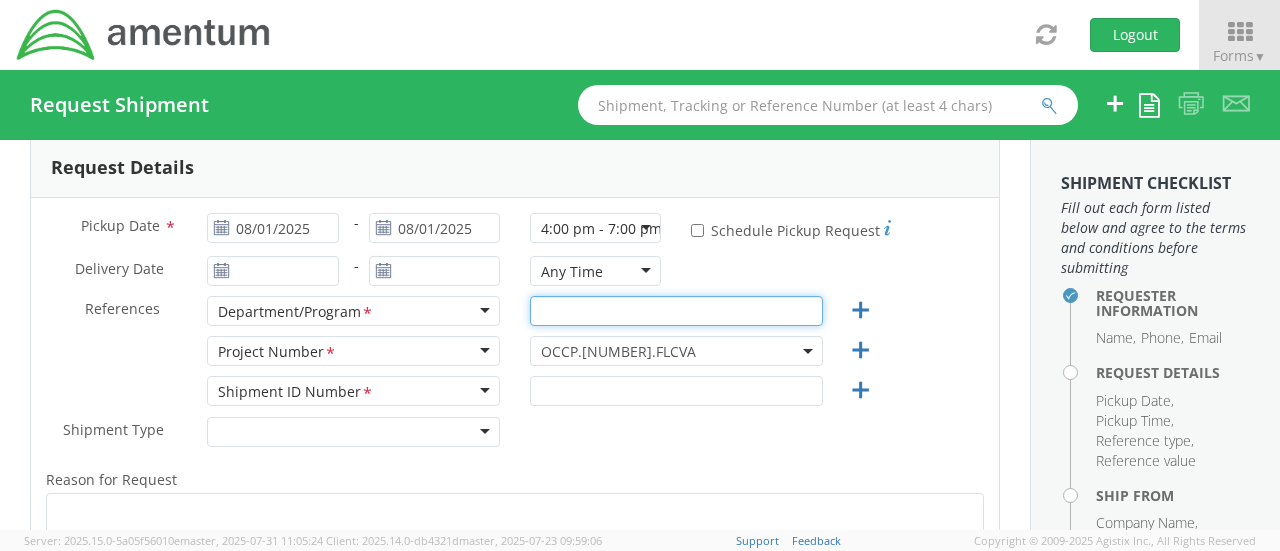 click at bounding box center [676, 311] 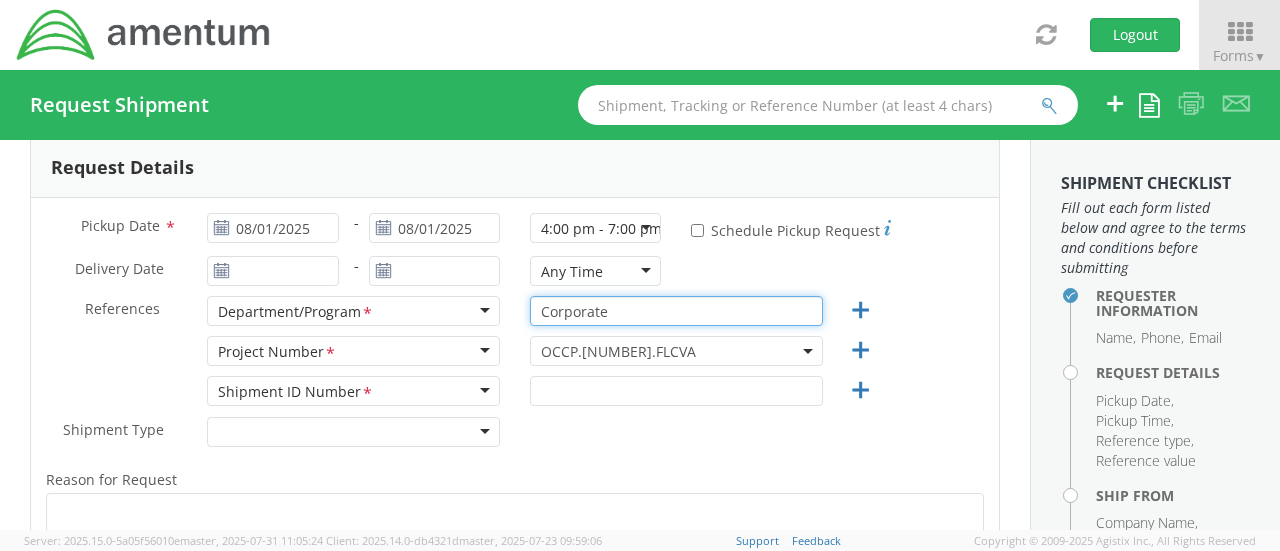 type on "Corporate" 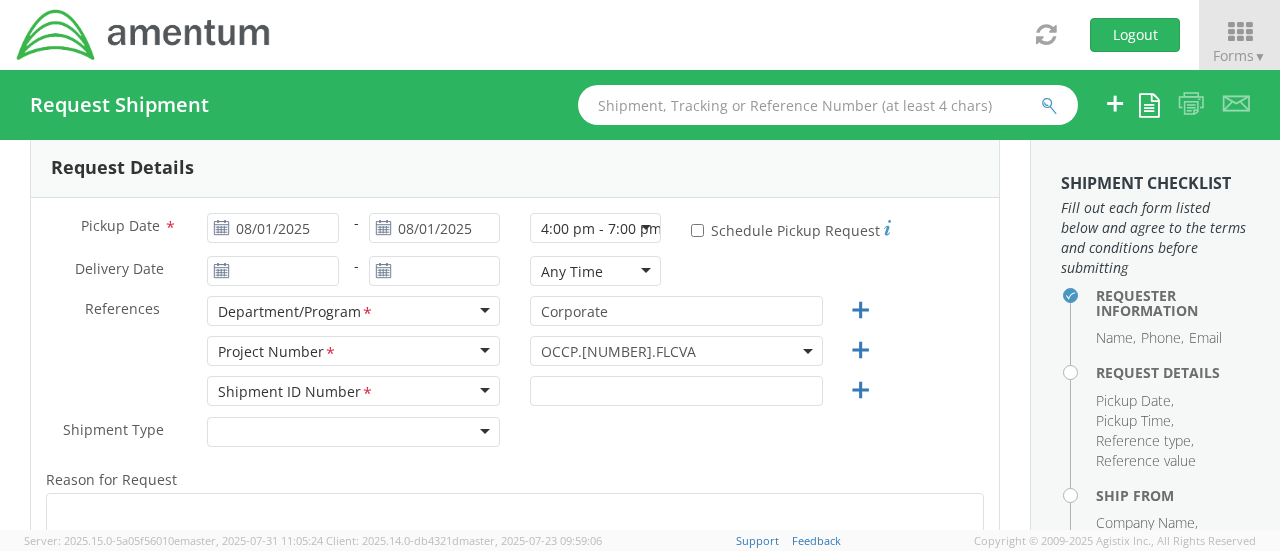 click on "OCCP.[NUMBER].FLCVA" at bounding box center (676, 351) 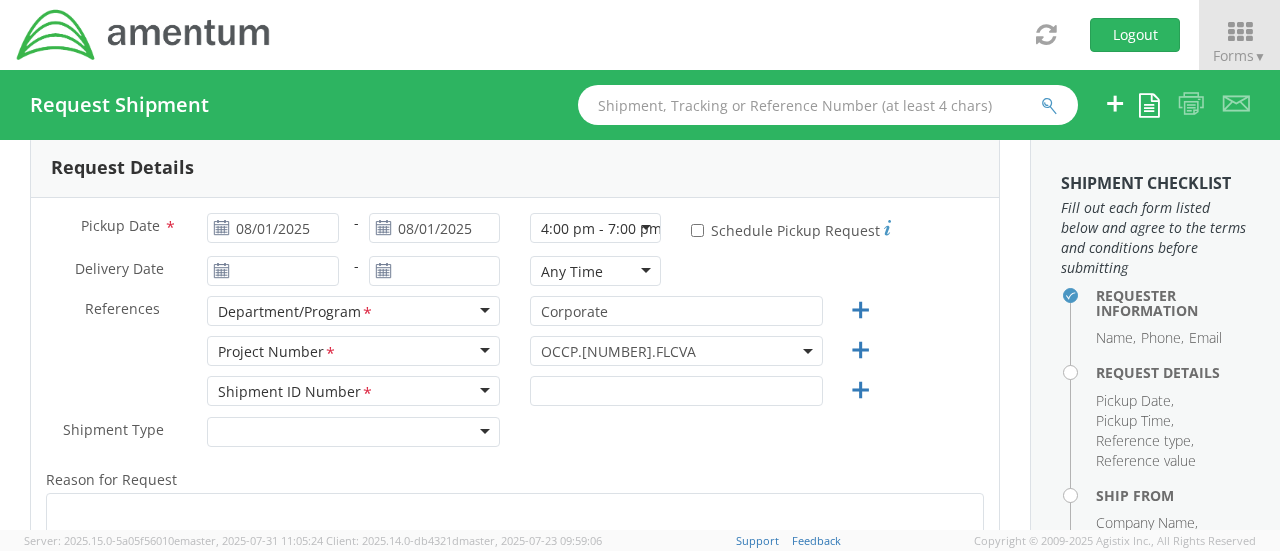 click on "Delivery Date        *                                                            -                                                                            Any Time Any Time Any Time 7:00 am - 10:00 am 10:00 am - 1:00 pm 1:00 pm - 4:00 pm 4:00 pm - 7:00 pm" at bounding box center [515, 276] 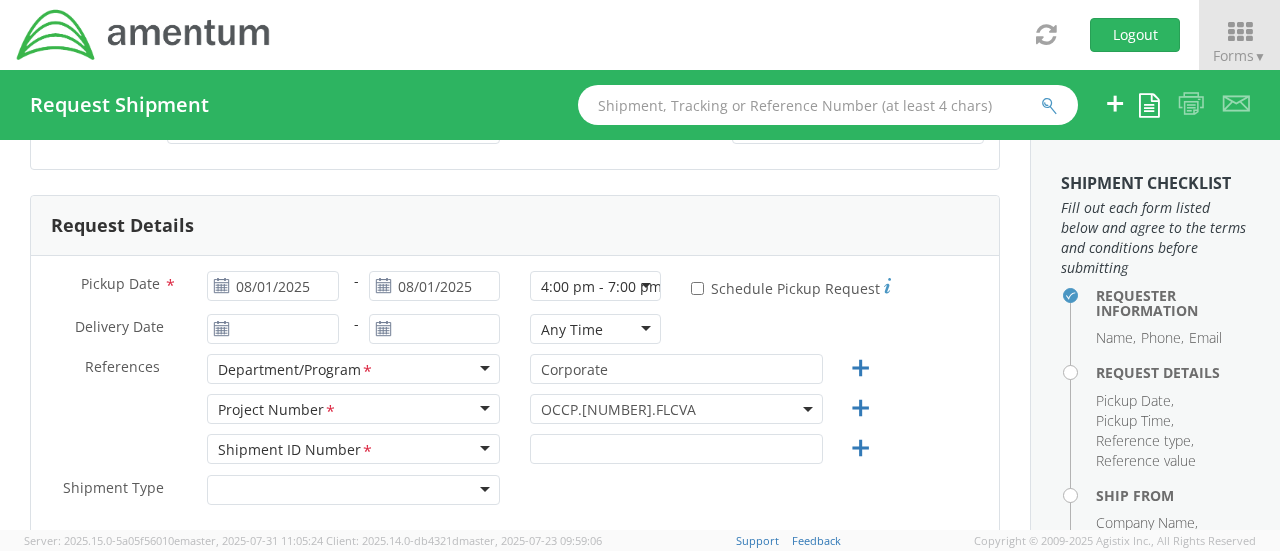 scroll, scrollTop: 200, scrollLeft: 0, axis: vertical 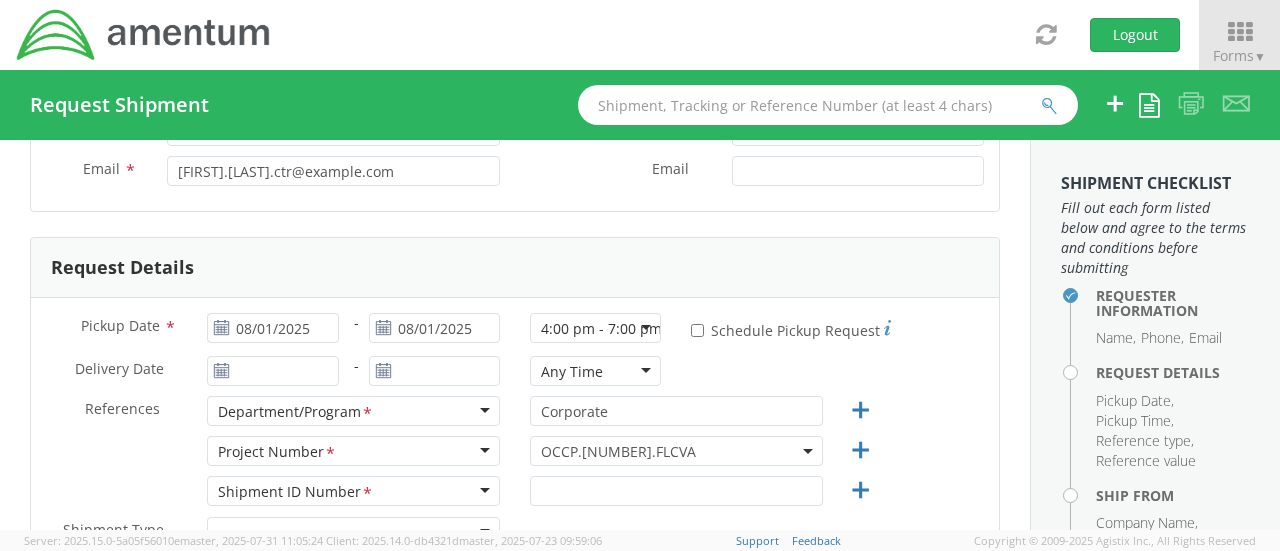 click on "OCCP.[NUMBER].FLCVA" at bounding box center [676, 451] 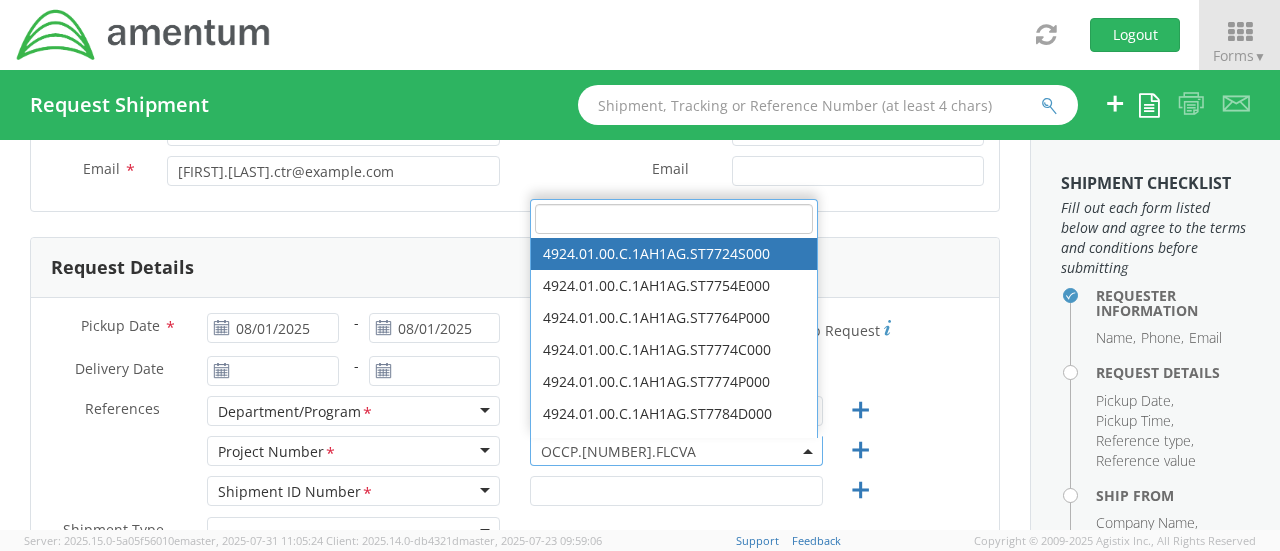 click at bounding box center (674, 219) 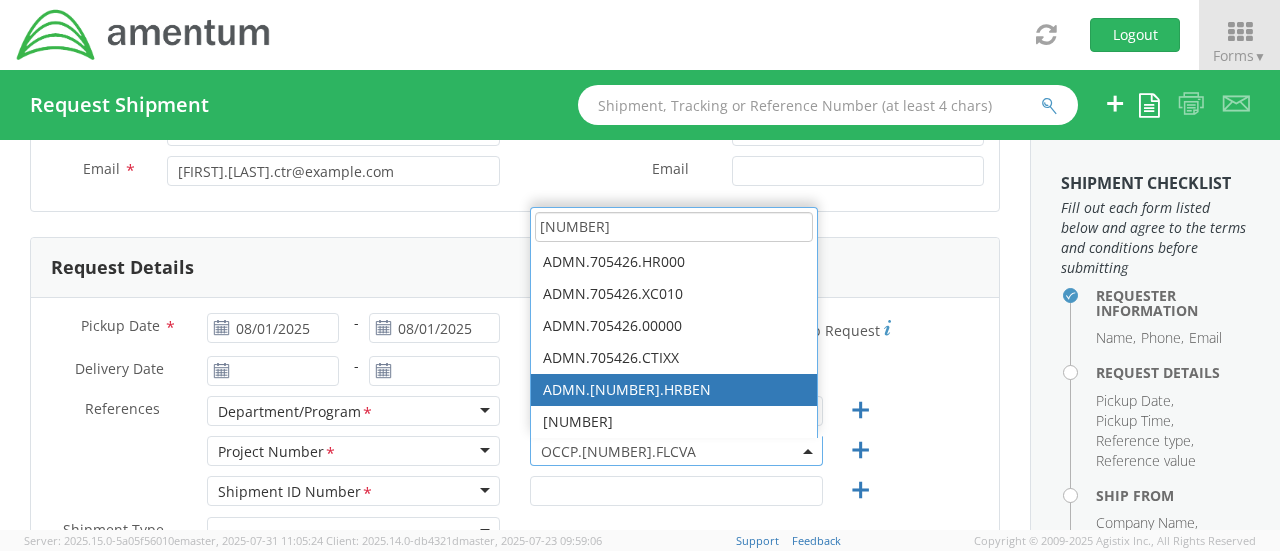 type on "[NUMBER]" 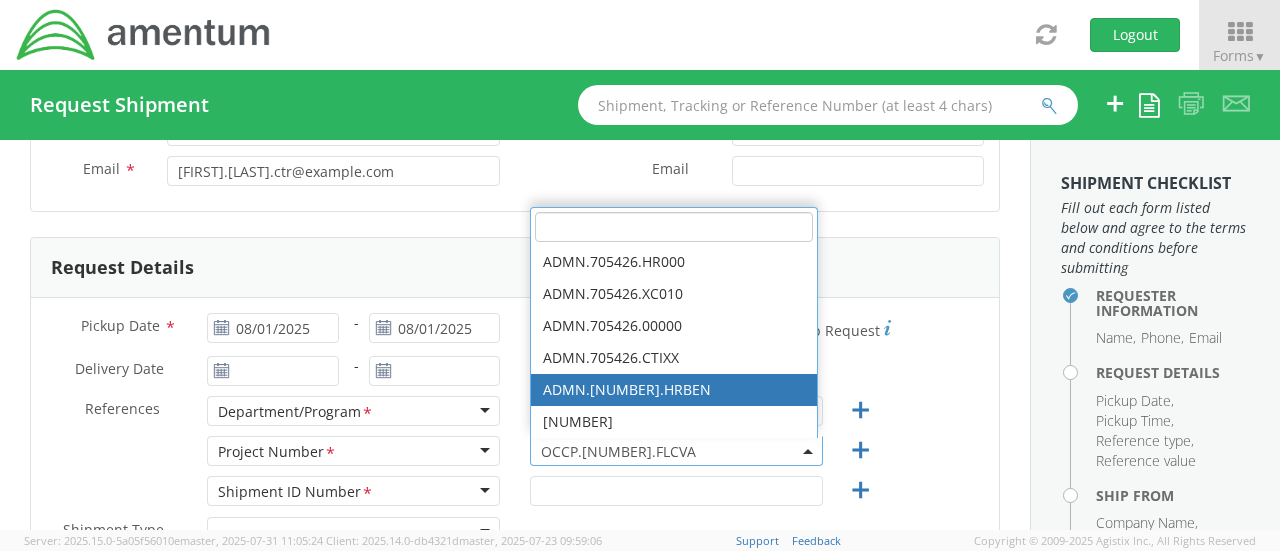 select on "ADMN.[NUMBER].HRBEN" 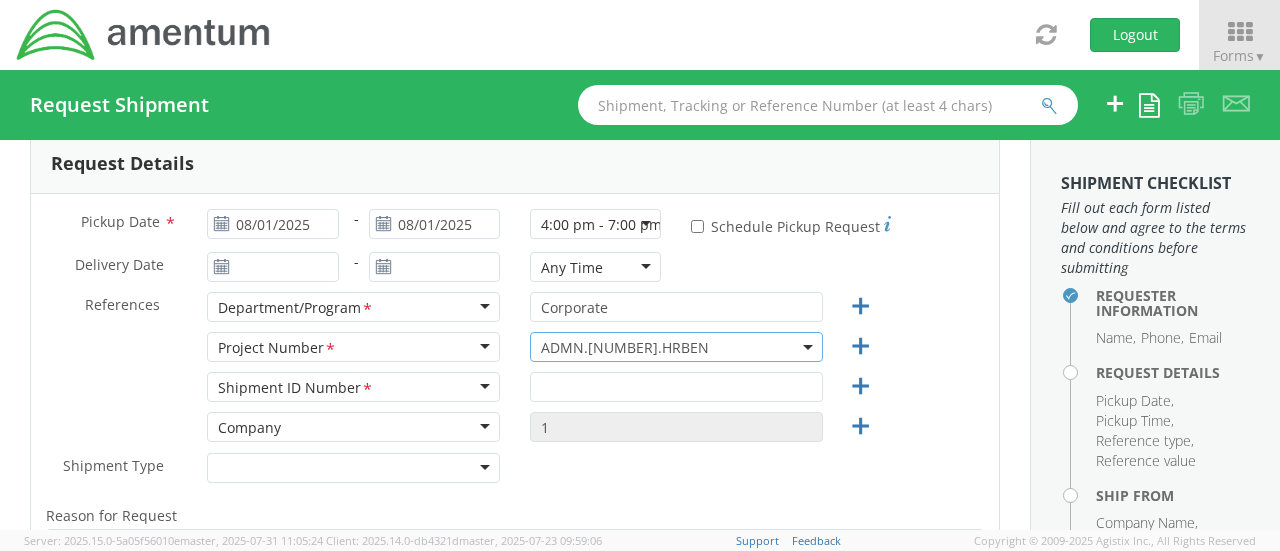 scroll, scrollTop: 400, scrollLeft: 0, axis: vertical 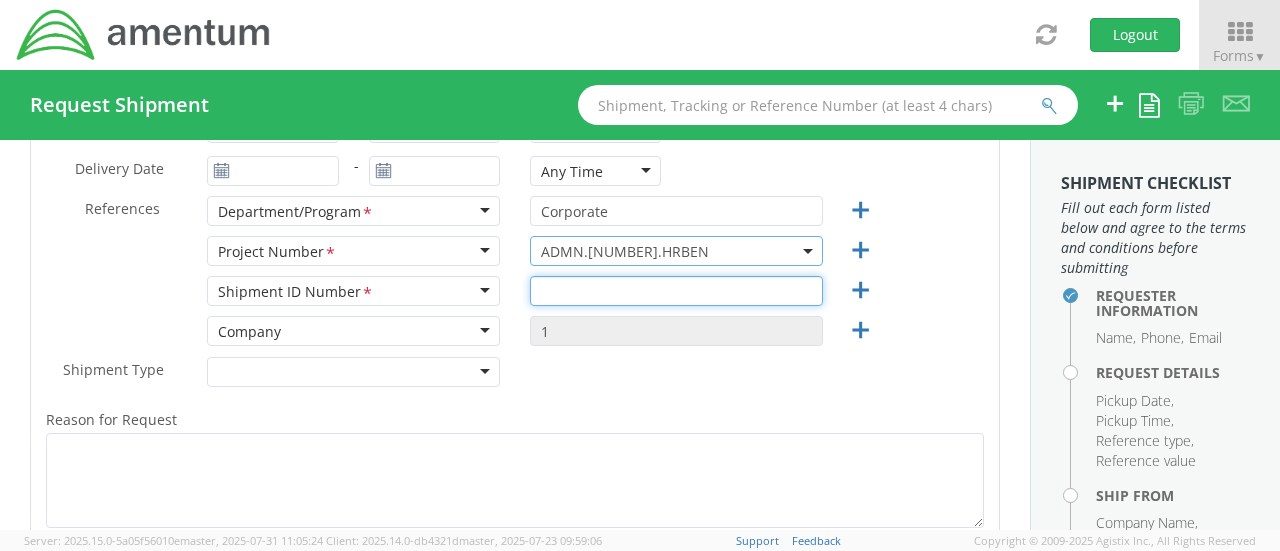 click at bounding box center (676, 291) 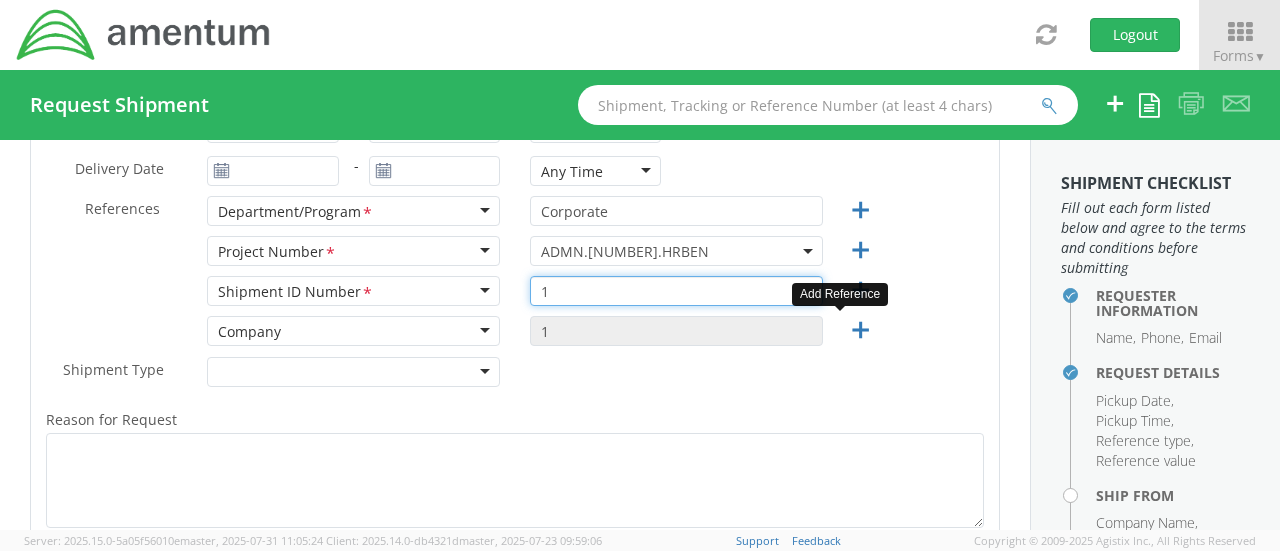 type on "1" 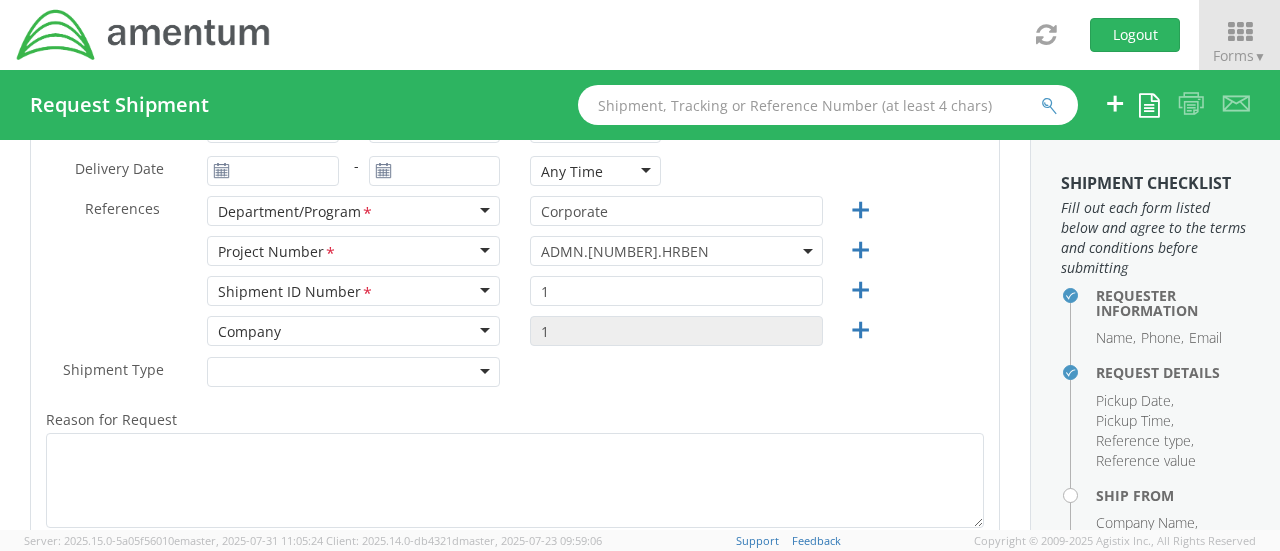 click on "Company Company Account Type Activity ID Airline Appointment Number ASN Batch Request # Bill Of Lading Bin Booking Number Cancel Pickup Location CBP Entry No Company Container Number Customer Ref Delivery Number Expenditure Export Reference Flight Number General GL Code House Airway Bill Internal Requisition Invoice Number ITN No Job Number Lloyd's Code Lot Number Master Airway Bill Master Tracking Number Material Requisition Order Number Packing Slip Pickup Number Pickup Request PO Line Item No Project Protocol Number Purchase Order Quote Number Release Number RMA Route Sales Order Seal Number Serial No Shipment ID Number  * Shipment Line No Study Number Task Tender ID VAT Number Vessel Name Voyage Number Waybill Number Work Order                                               1" at bounding box center [515, 336] 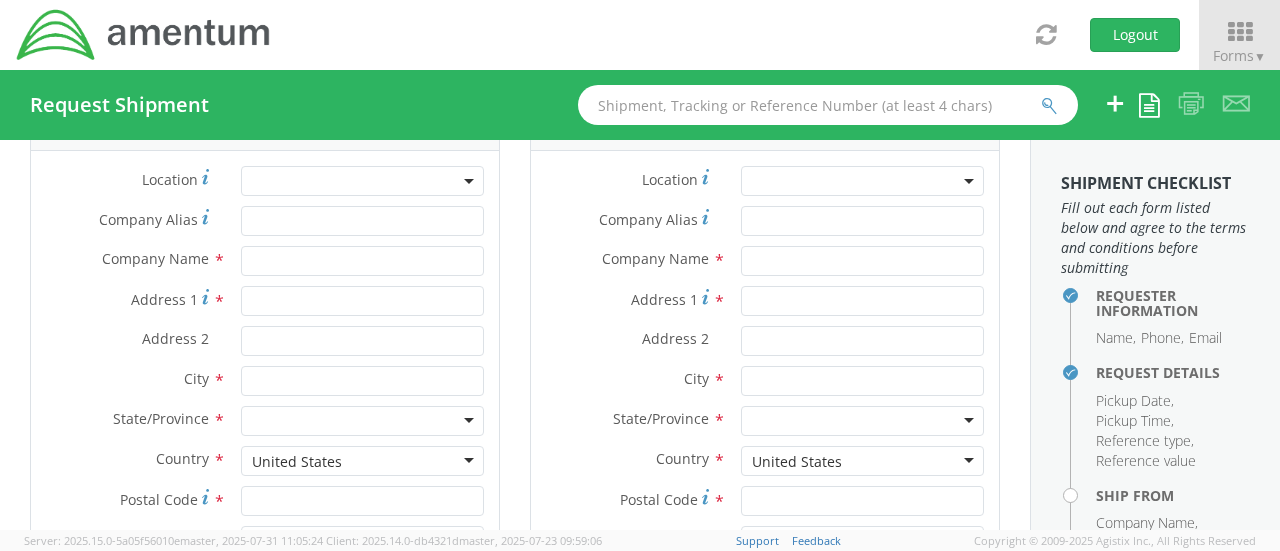 scroll, scrollTop: 1100, scrollLeft: 0, axis: vertical 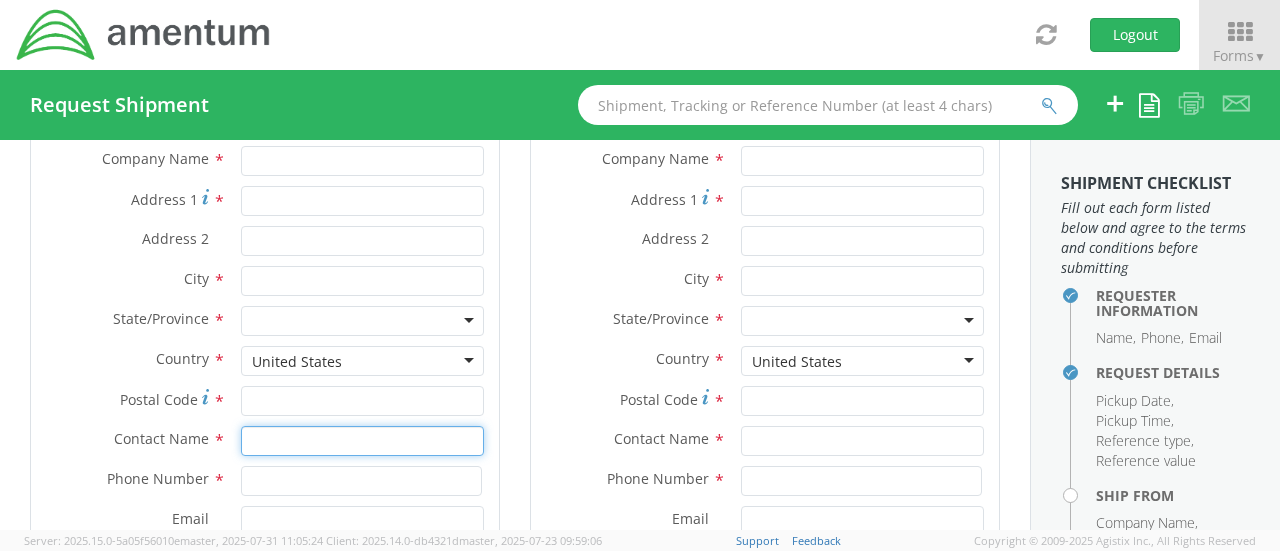 click at bounding box center [362, 441] 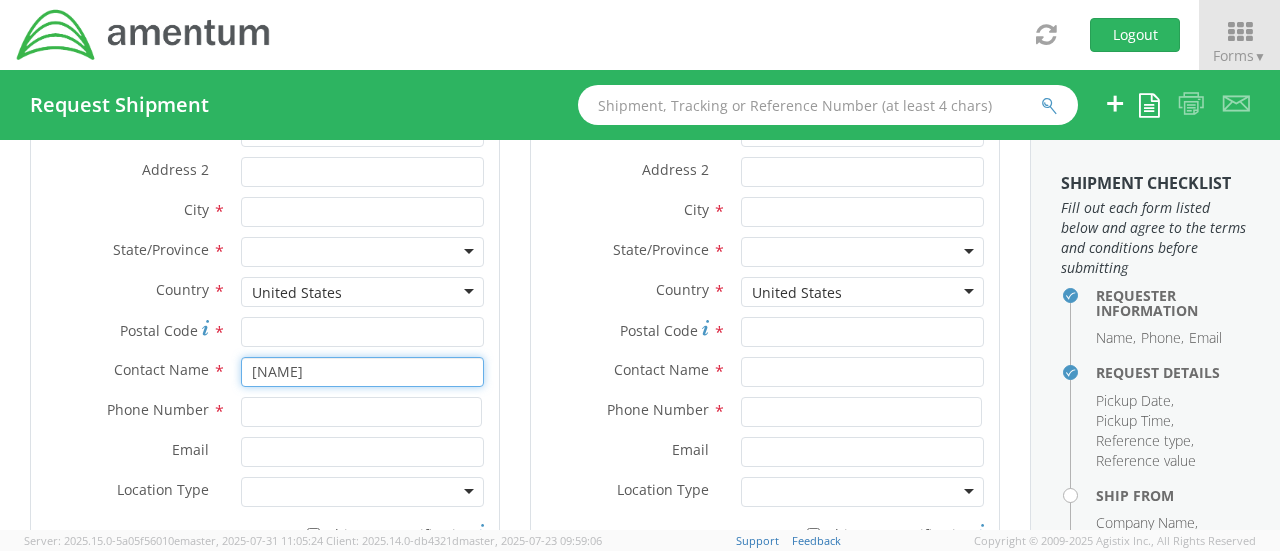 scroll, scrollTop: 1200, scrollLeft: 0, axis: vertical 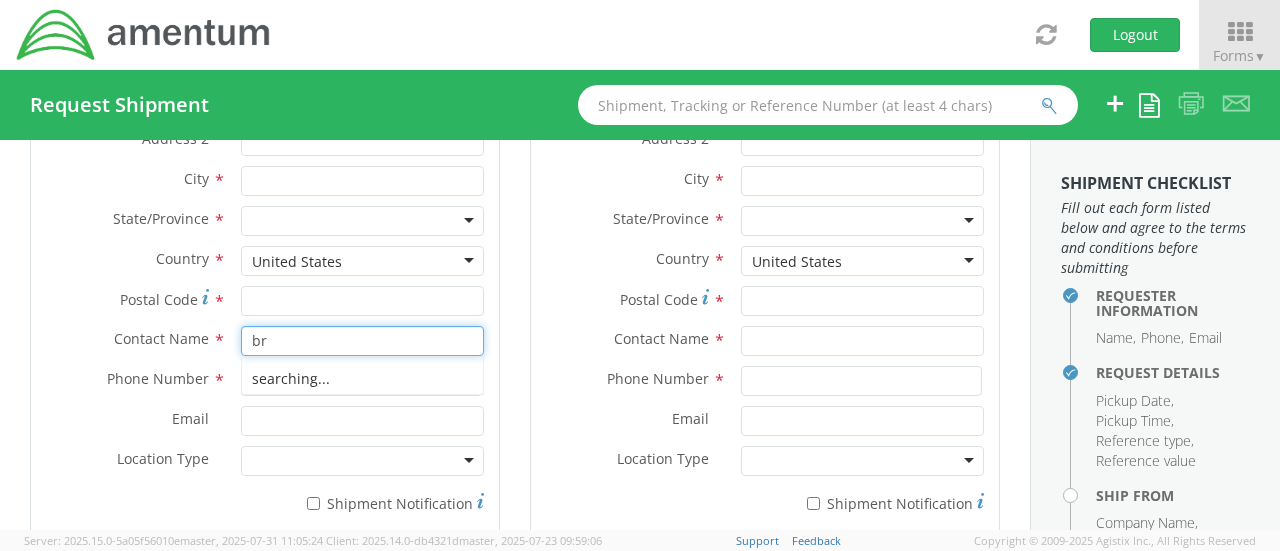 type on "b" 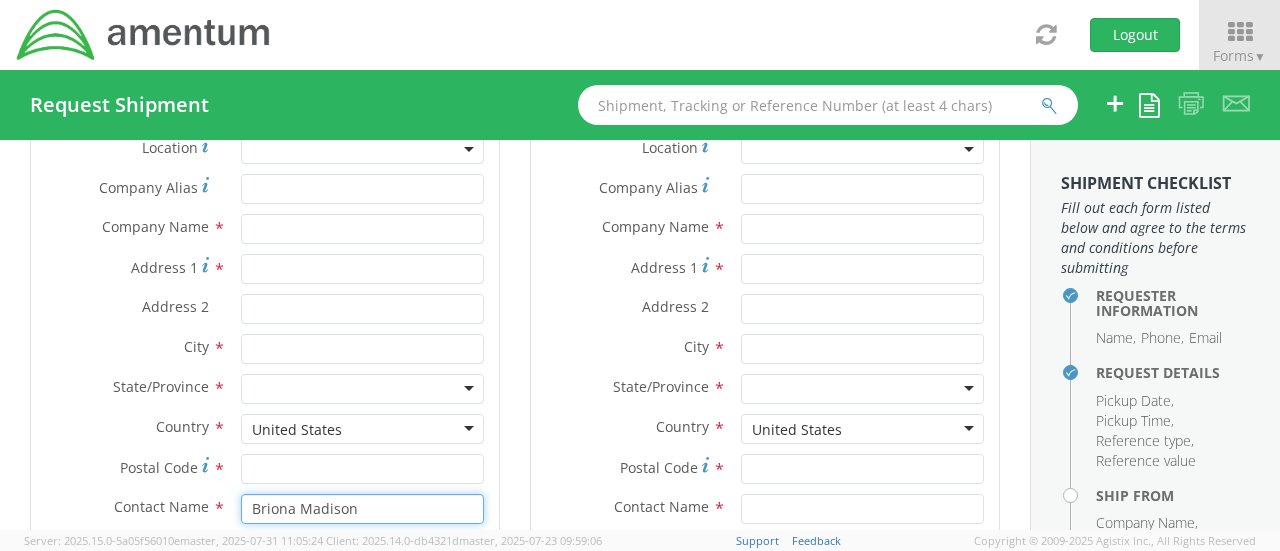 scroll, scrollTop: 1100, scrollLeft: 0, axis: vertical 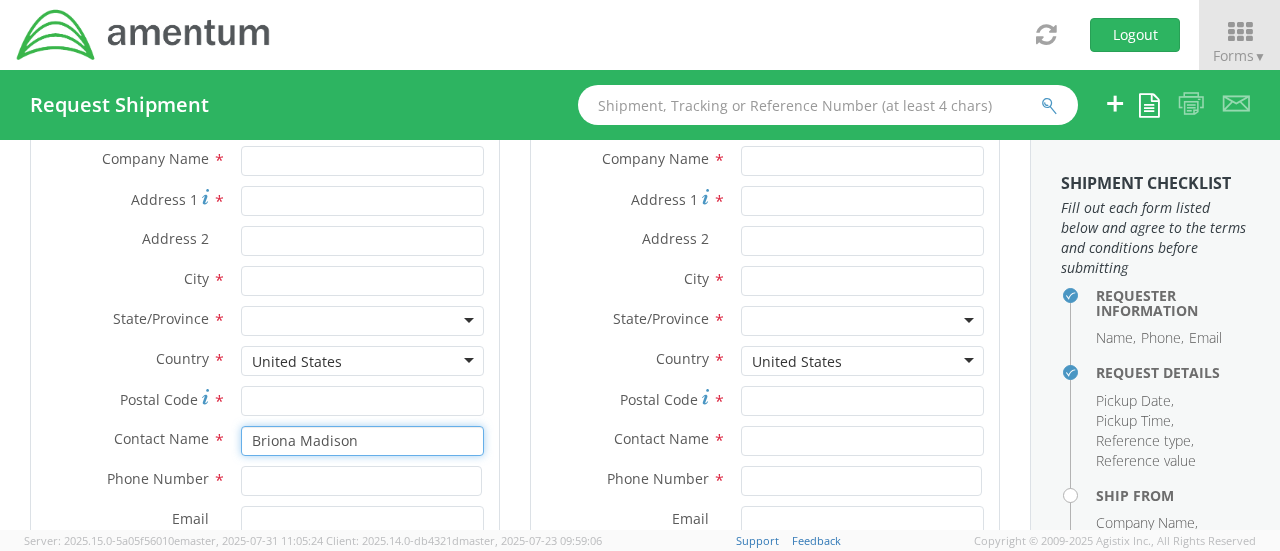 type on "Briona Madison" 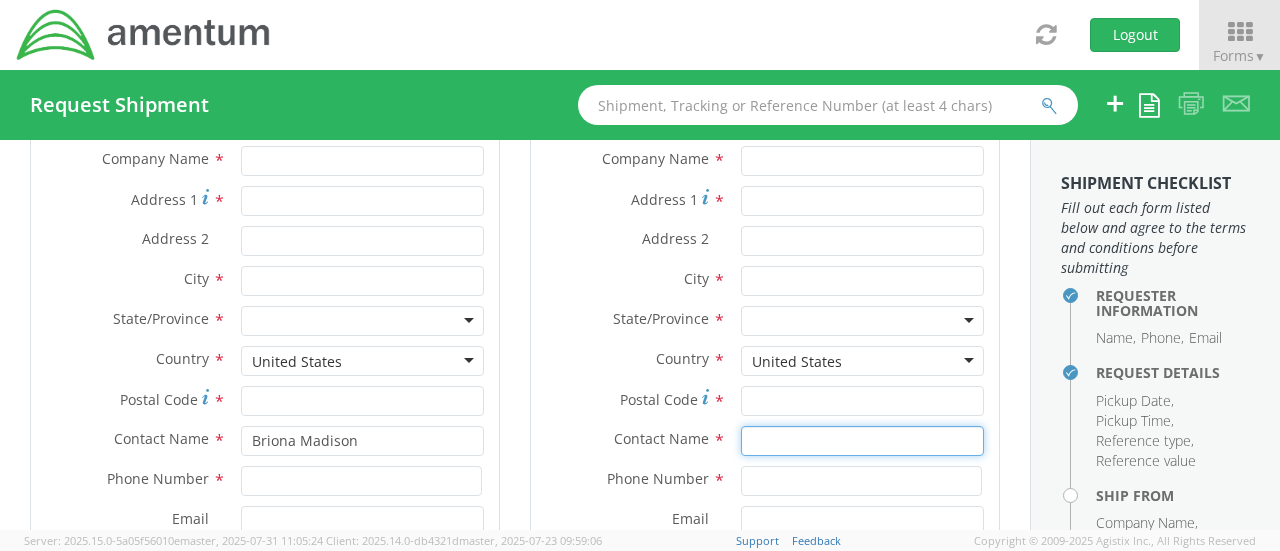 click at bounding box center (862, 441) 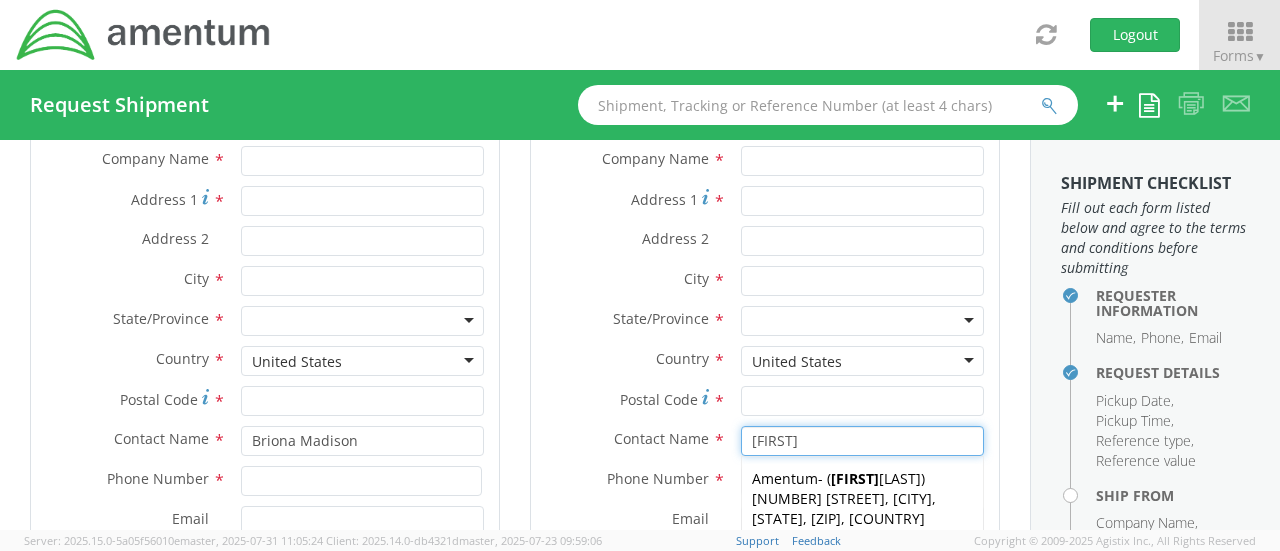 type on "[FIRST]" 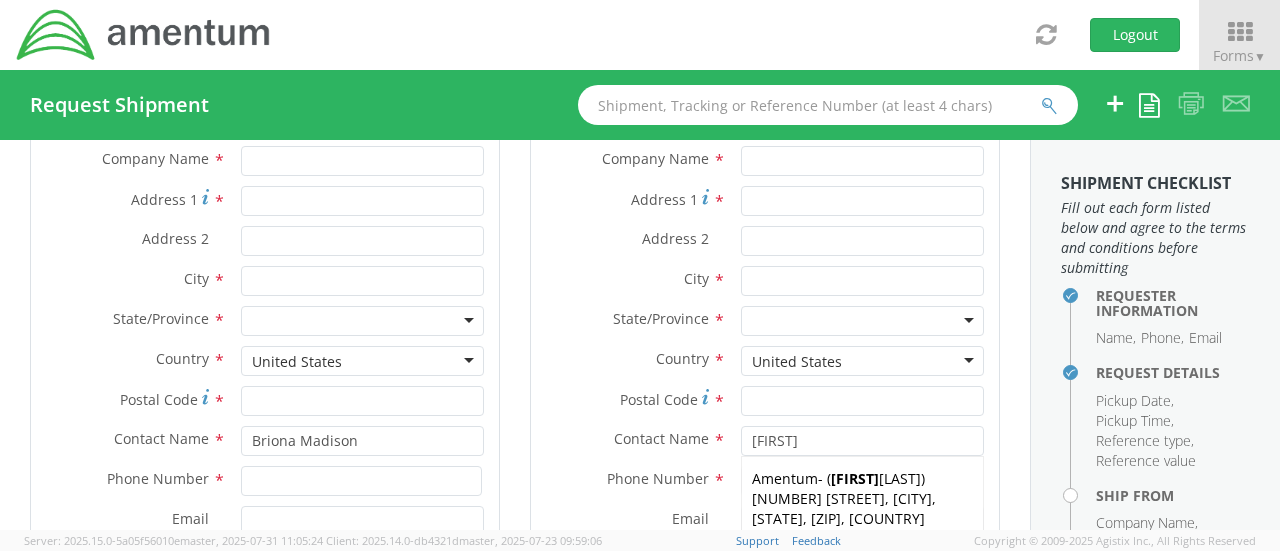 click on "Postal Code        *" at bounding box center (628, 399) 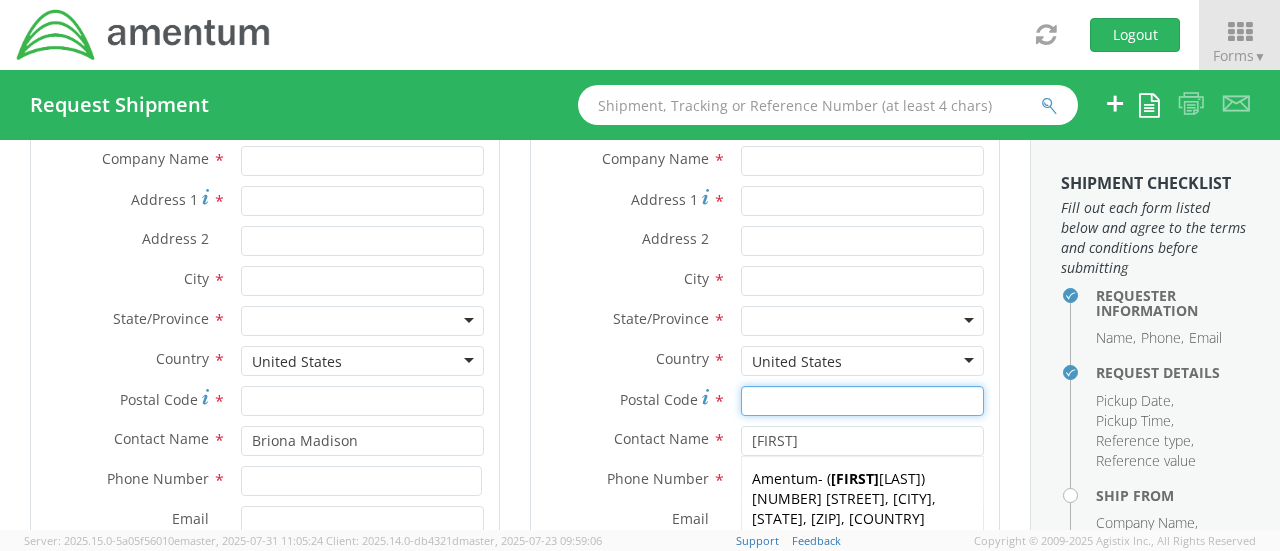 click on "Postal Code        *" at bounding box center (862, 401) 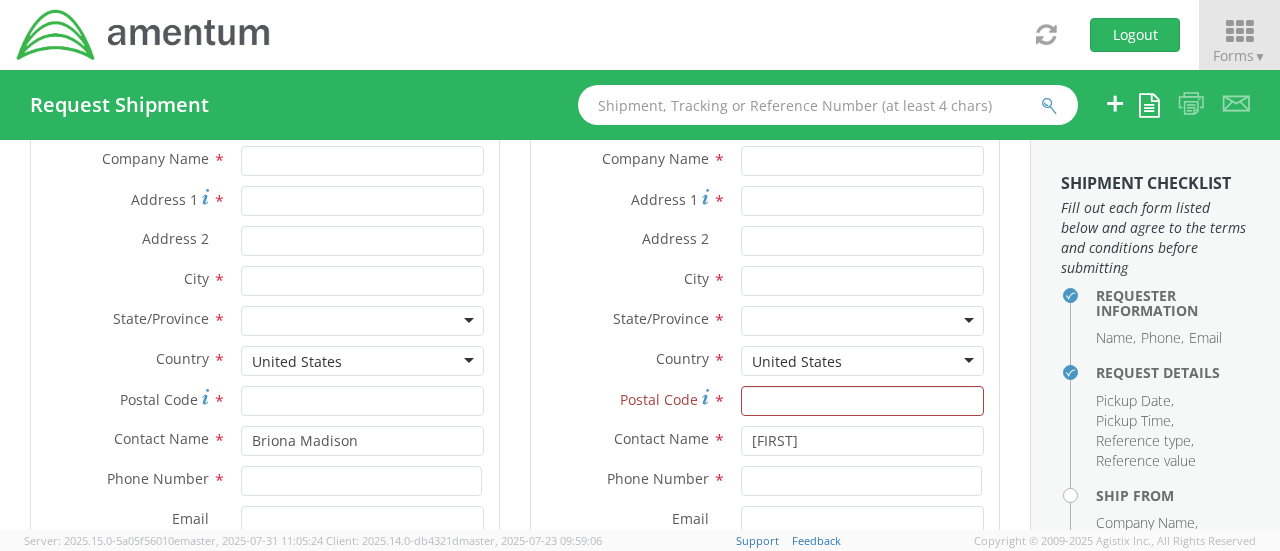 click at bounding box center (1239, 32) 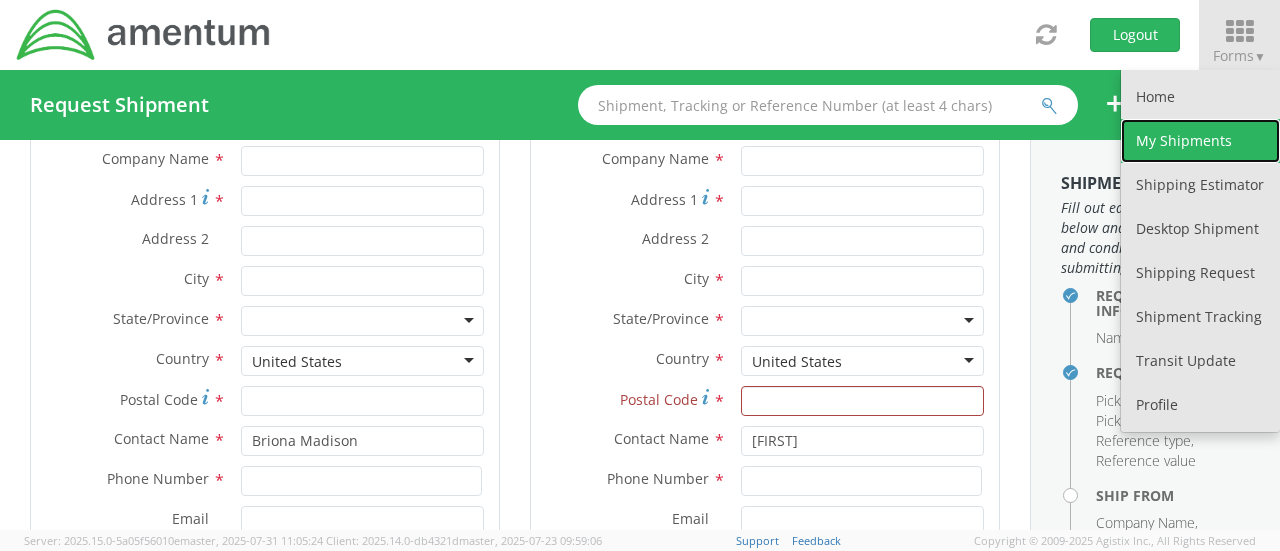 click on "My Shipments" at bounding box center (1200, 141) 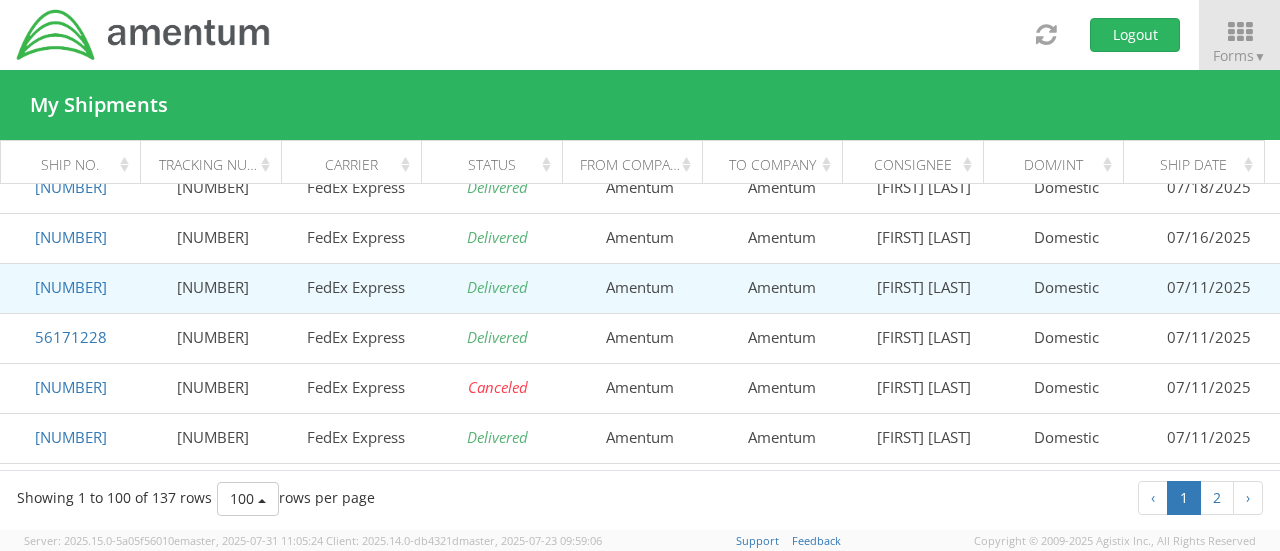 scroll, scrollTop: 400, scrollLeft: 0, axis: vertical 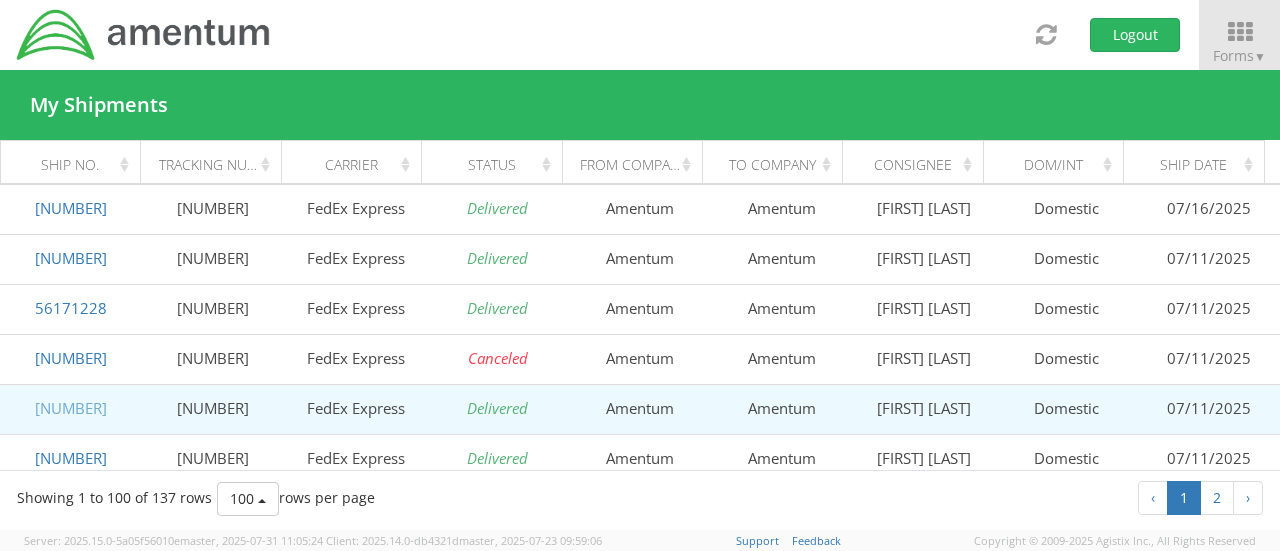 click on "[NUMBER]" at bounding box center (71, 408) 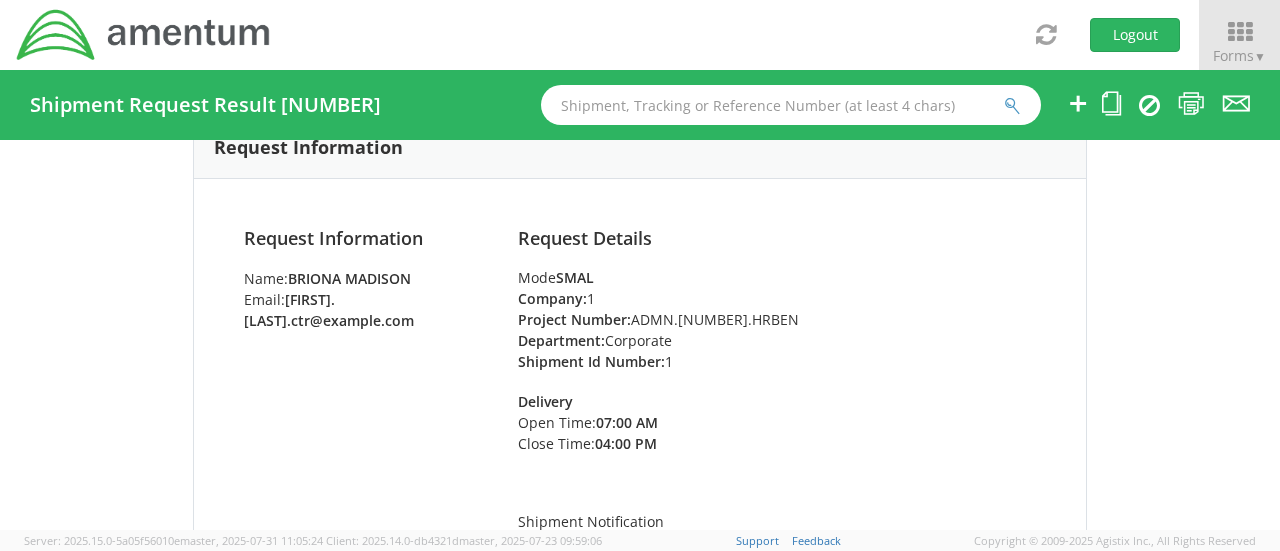 scroll, scrollTop: 0, scrollLeft: 0, axis: both 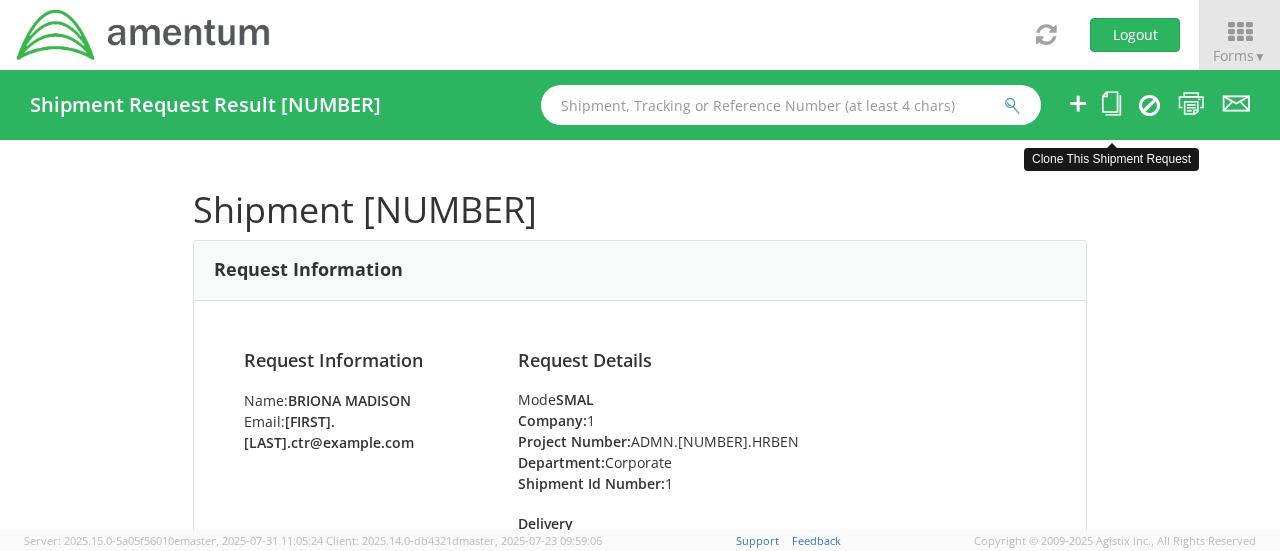 click at bounding box center [1111, 103] 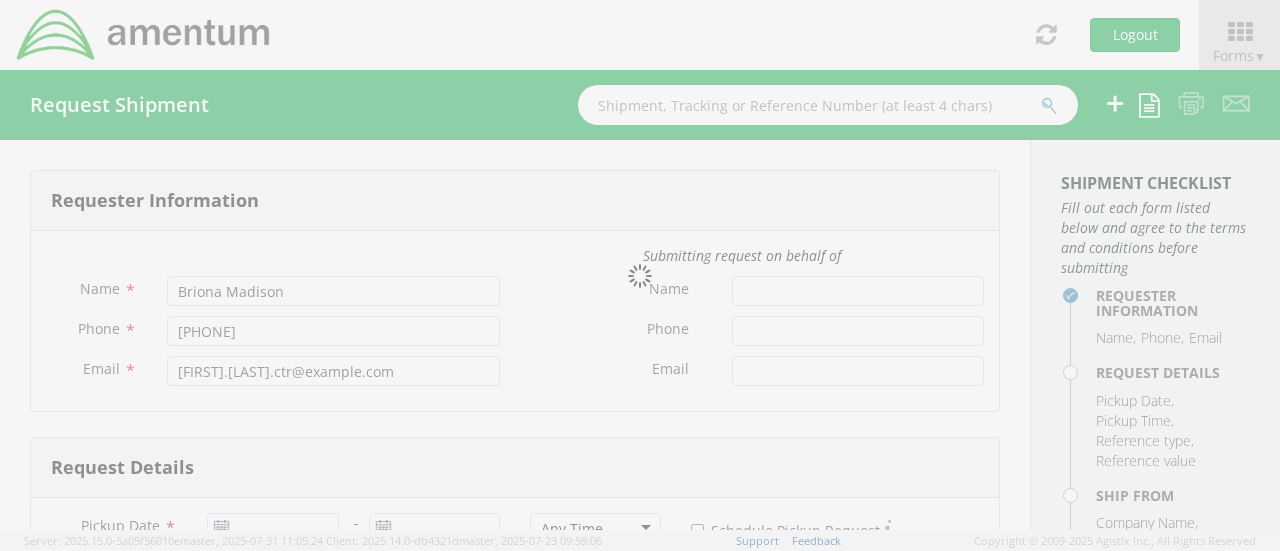 type on "07/11/2025" 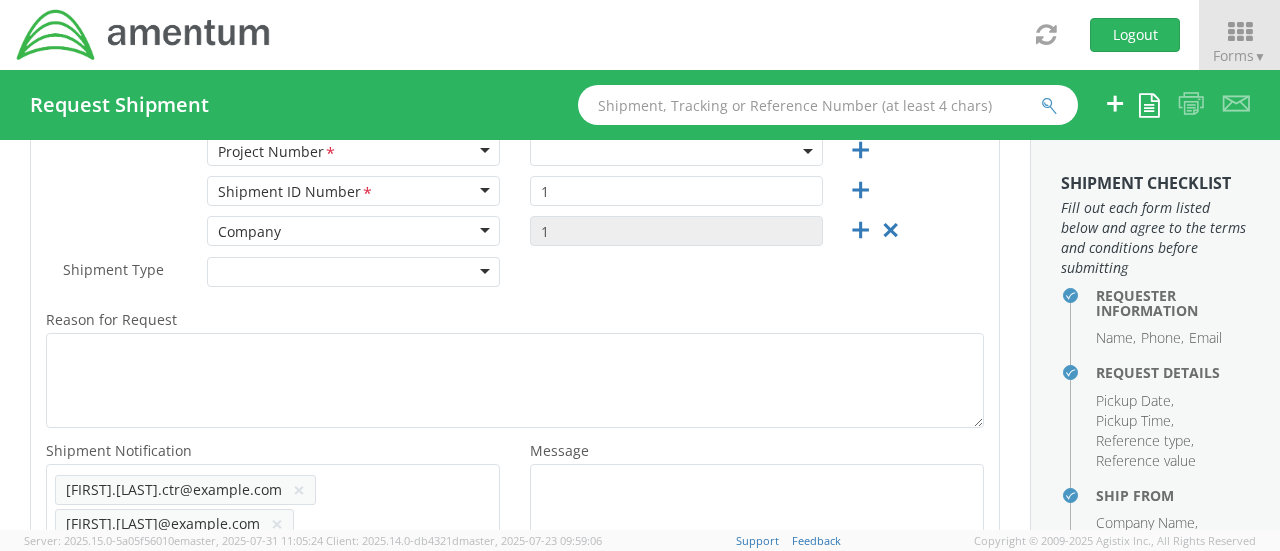 select on "OCCP.[NUMBER].FLCVA" 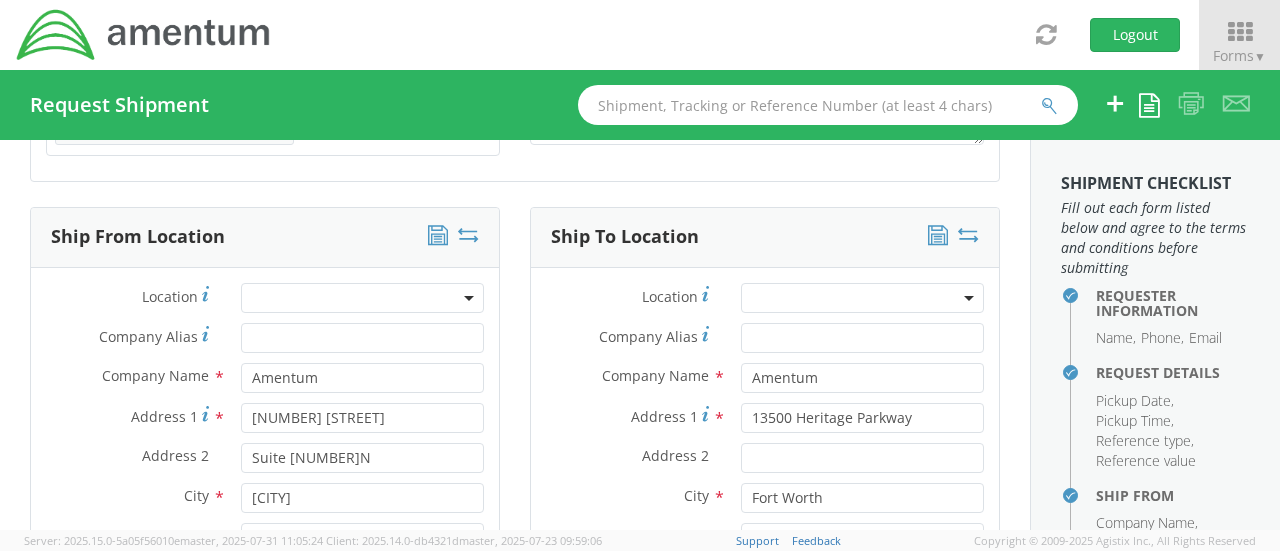 scroll, scrollTop: 800, scrollLeft: 0, axis: vertical 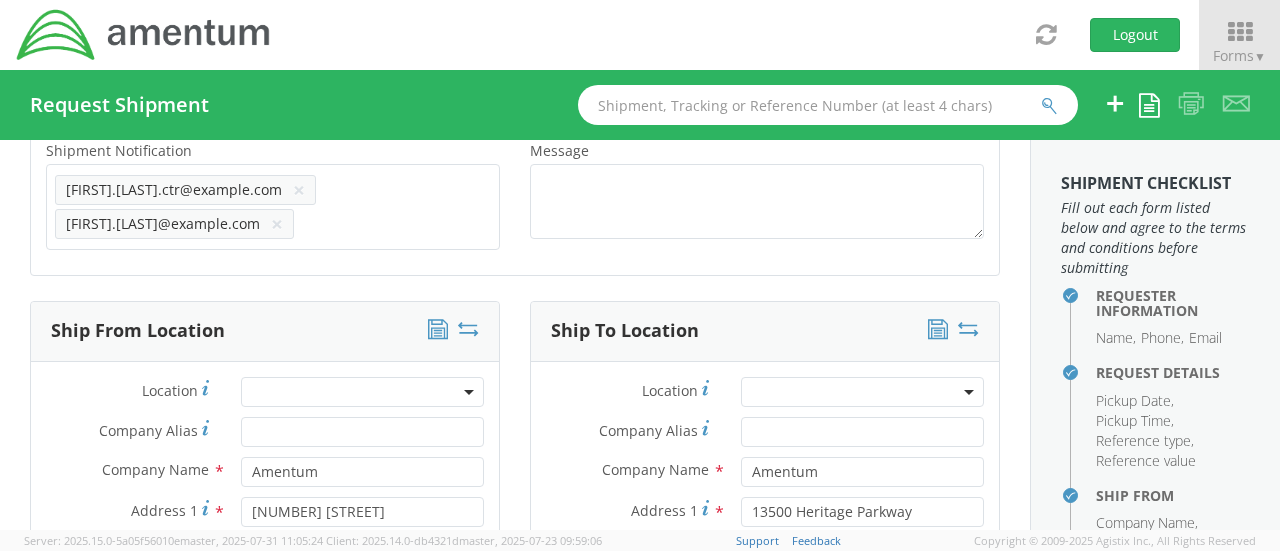 click at bounding box center (438, 329) 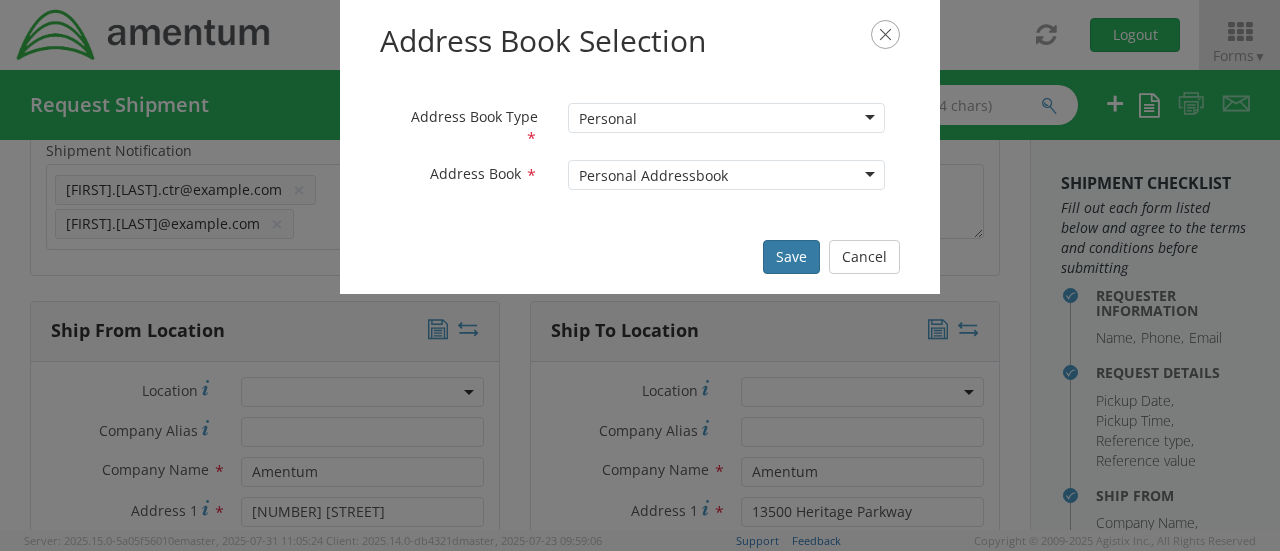 click on "Save" at bounding box center (791, 257) 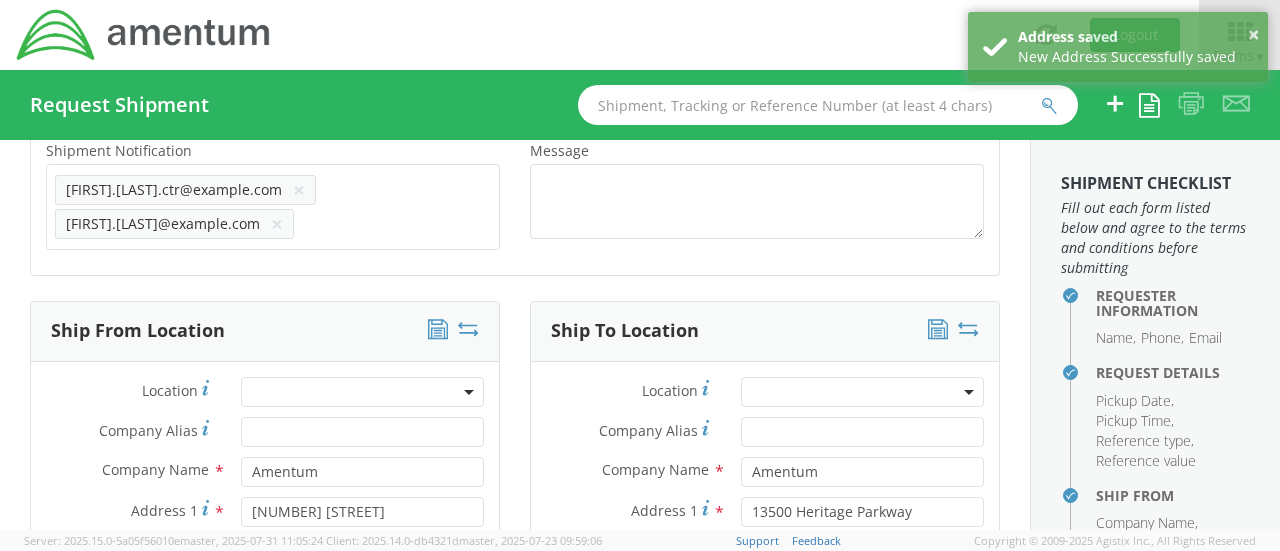 click at bounding box center [938, 329] 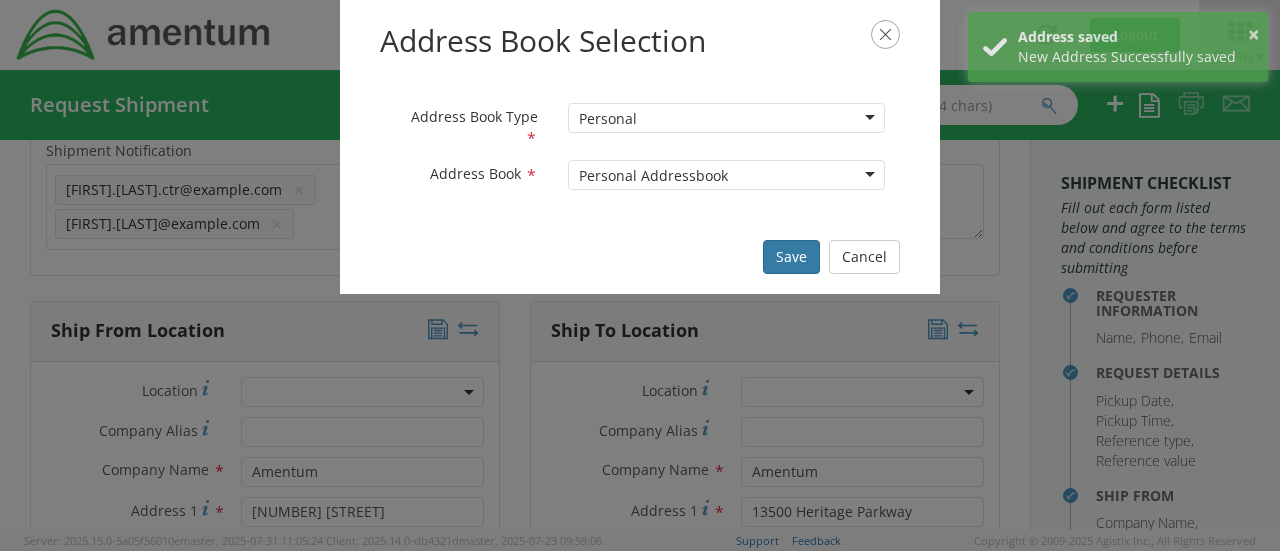click on "Save" at bounding box center [791, 257] 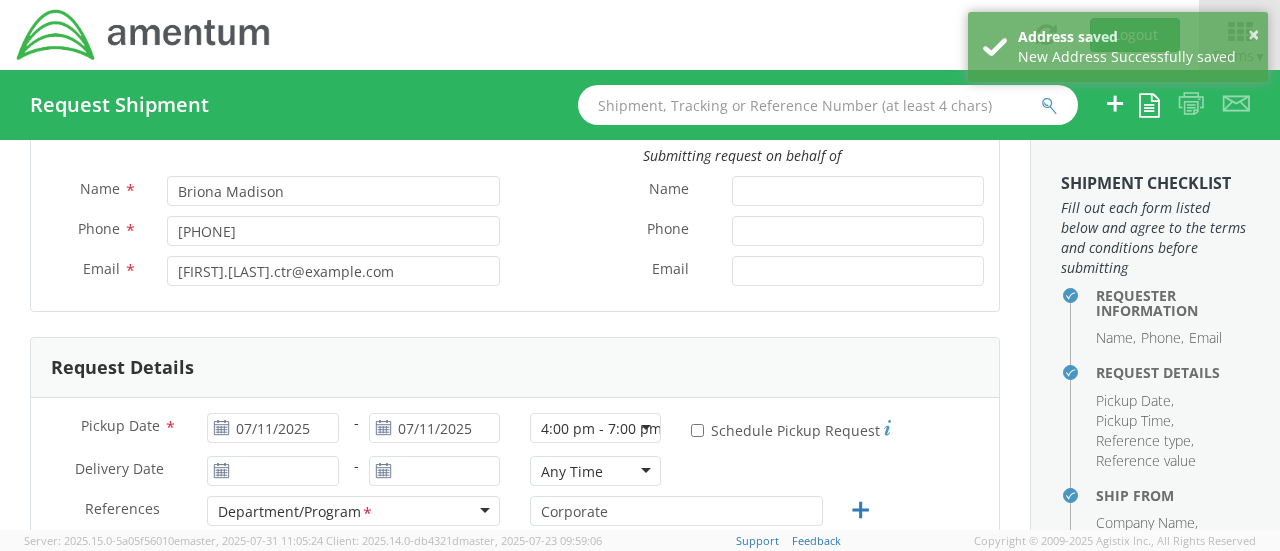 scroll, scrollTop: 200, scrollLeft: 0, axis: vertical 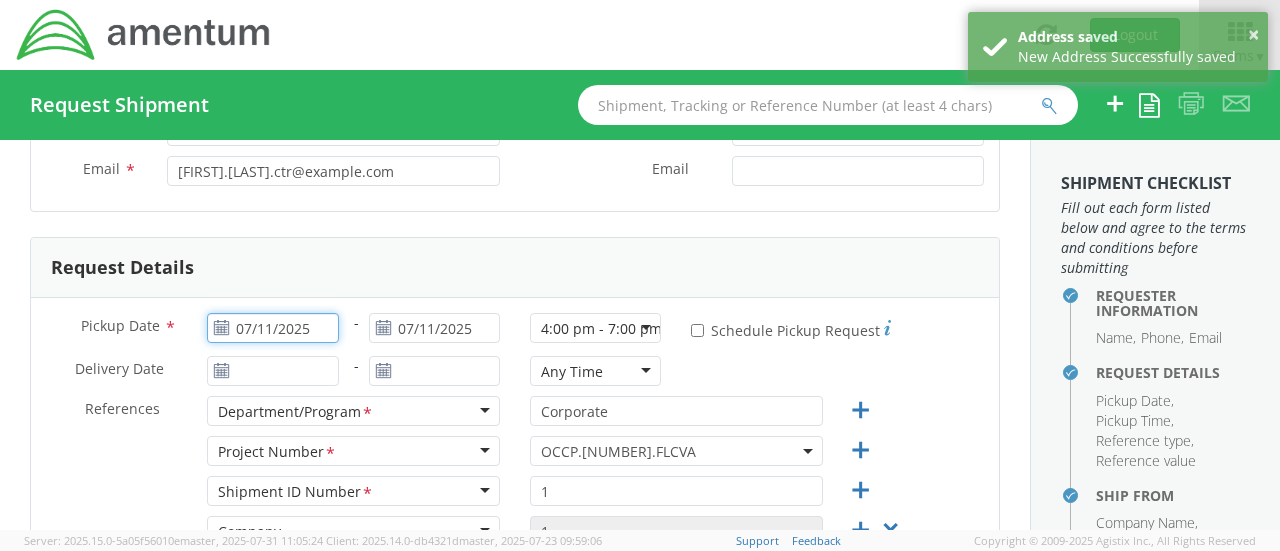 click on "07/11/2025" at bounding box center (272, 328) 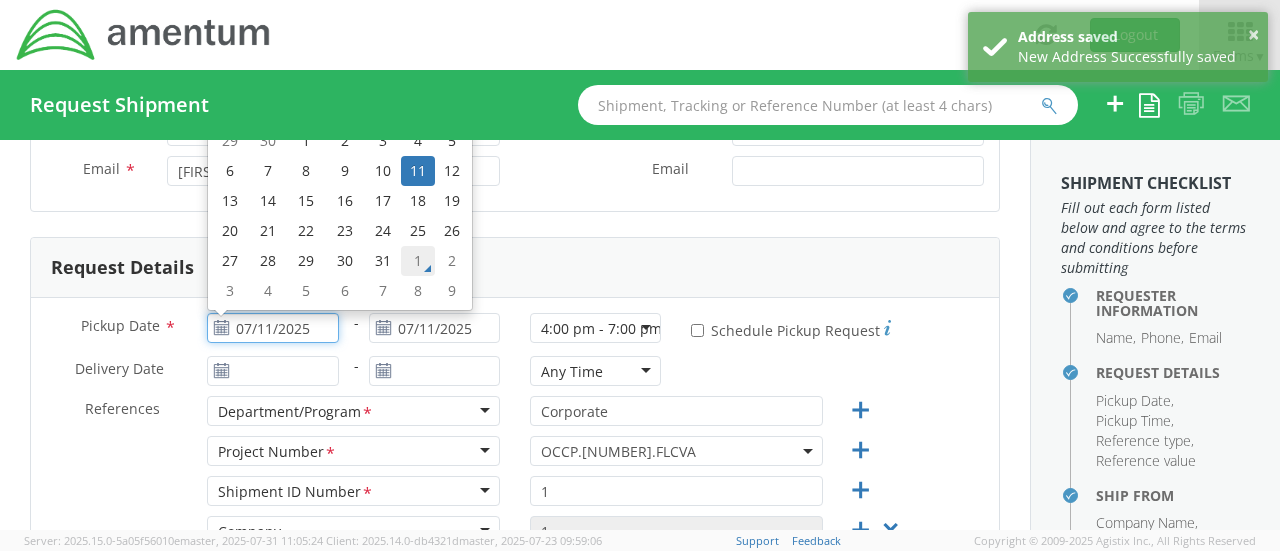 click on "1" at bounding box center [418, 261] 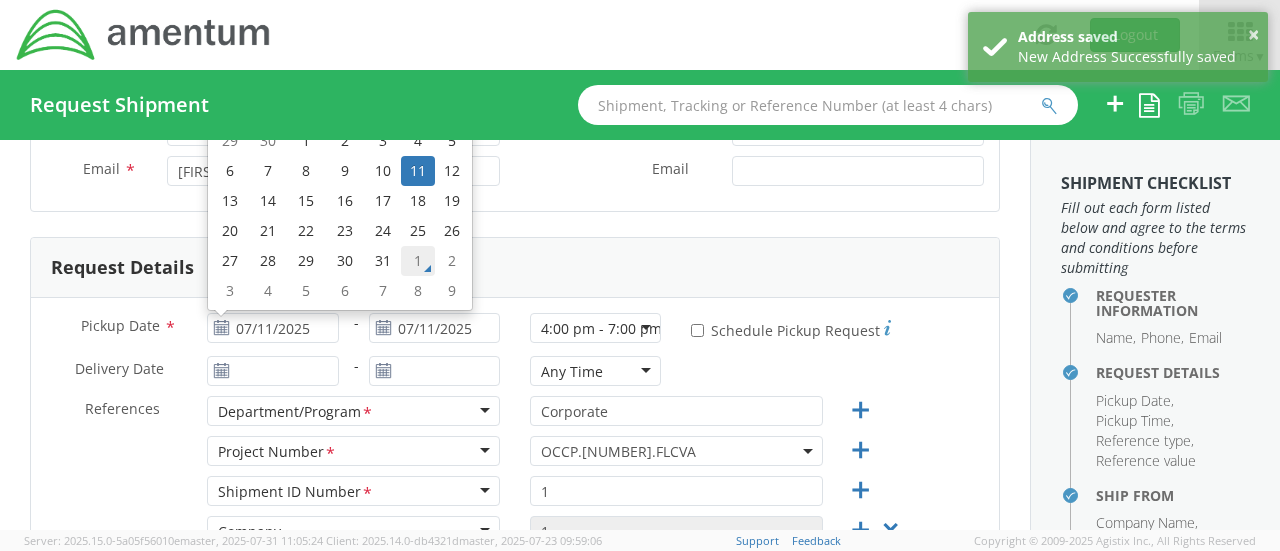 type on "08/01/2025" 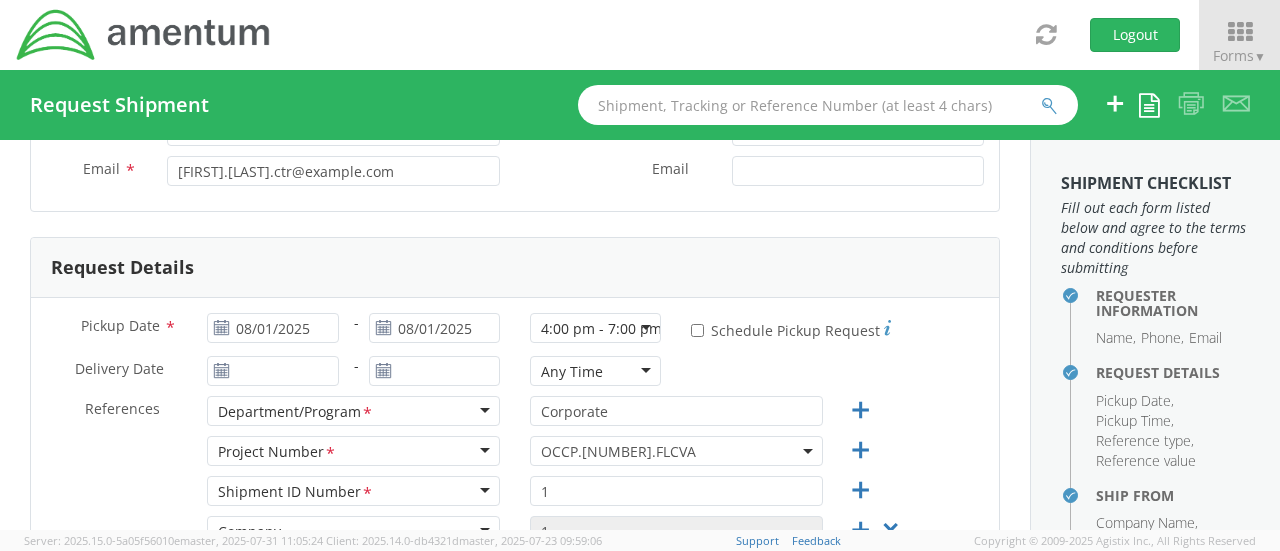 click on "Delivery Date        *                                                            -                                                                            Any Time Any Time Any Time 7:00 am - 10:00 am 10:00 am - 1:00 pm 1:00 pm - 4:00 pm 4:00 pm - 7:00 pm" at bounding box center (515, 376) 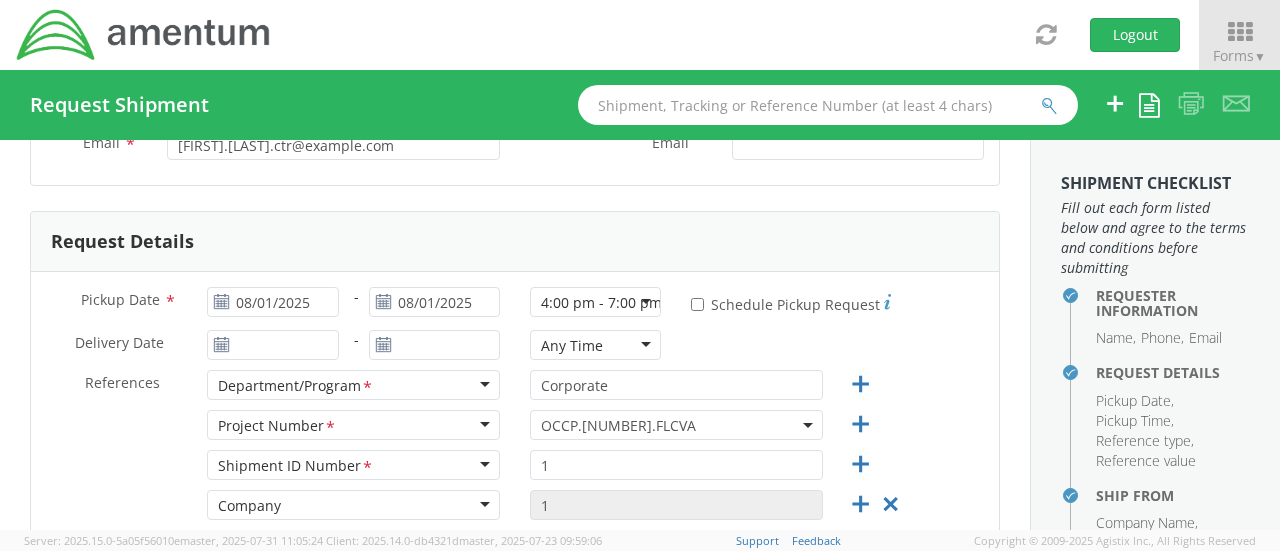scroll, scrollTop: 200, scrollLeft: 0, axis: vertical 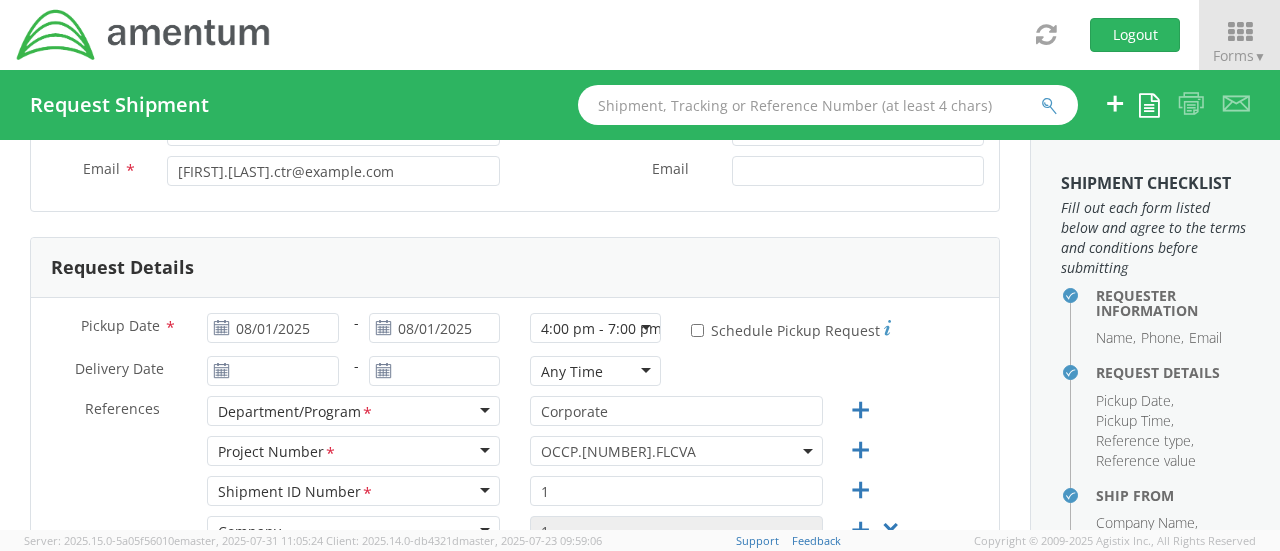 click on "OCCP.[NUMBER].FLCVA" at bounding box center [676, 451] 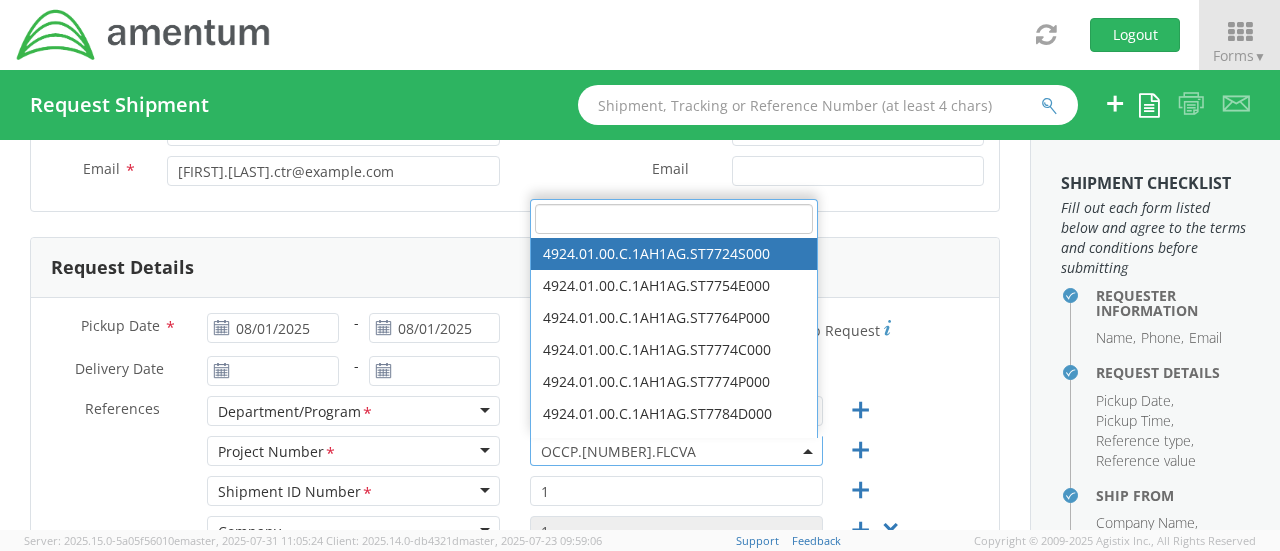 click at bounding box center [674, 219] 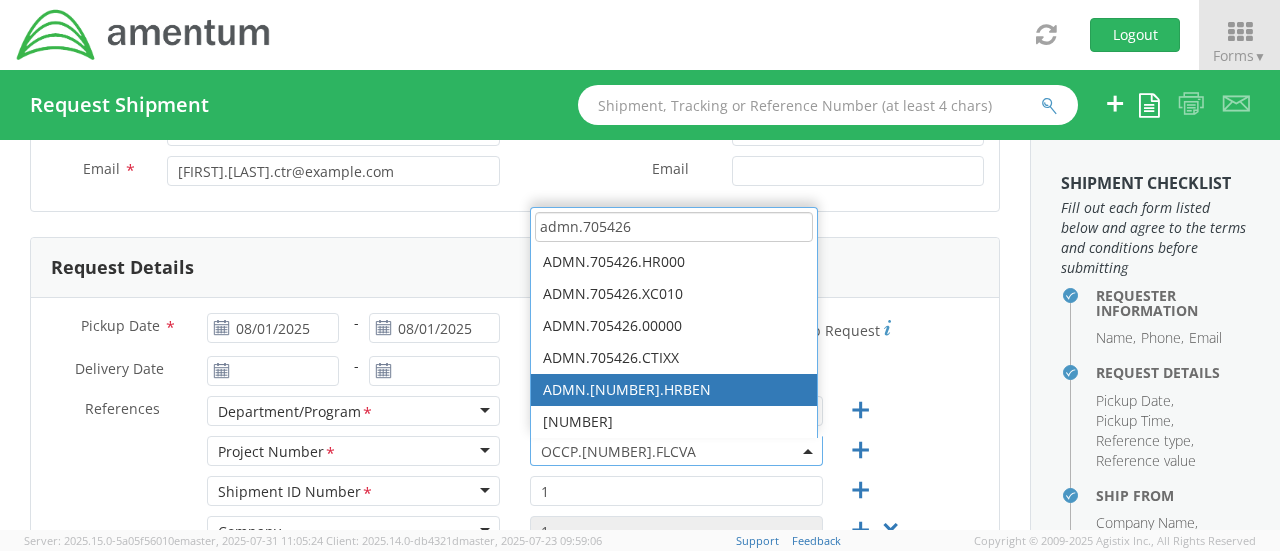 type on "admn.705426" 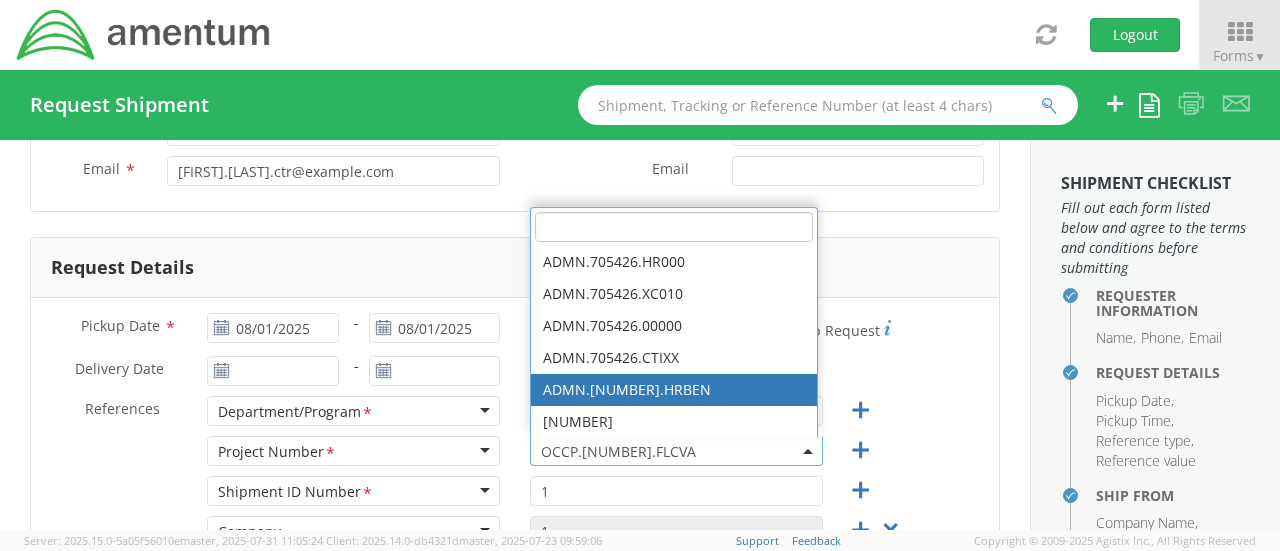 select on "ADMN.[NUMBER].HRBEN" 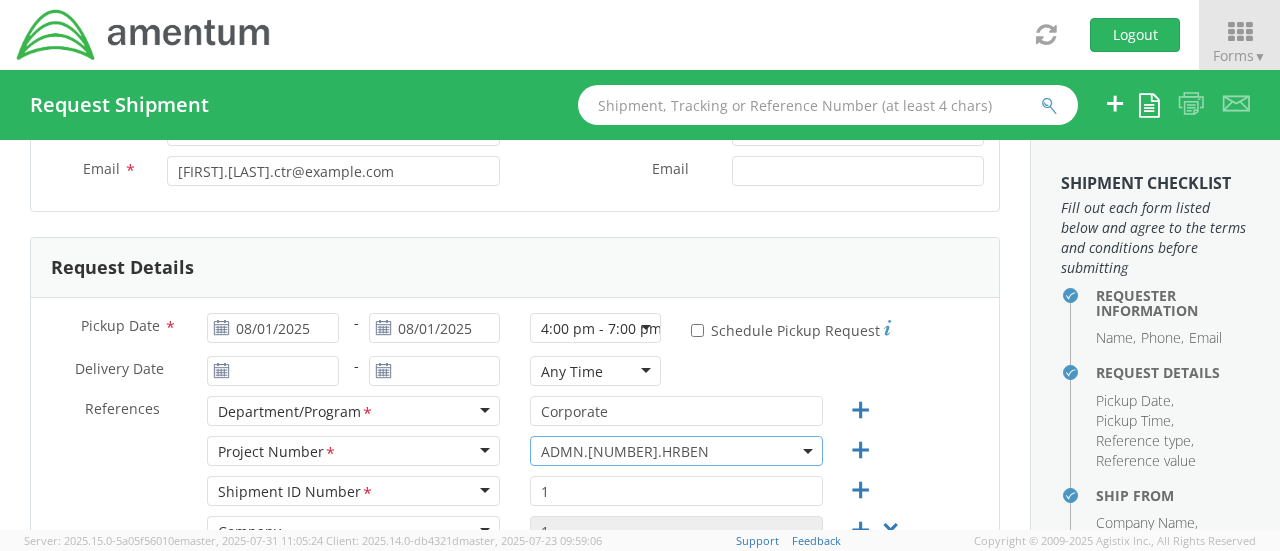 click on "Delivery Date        *                                                            -                                                                            Any Time Any Time Any Time 7:00 am - 10:00 am 10:00 am - 1:00 pm 1:00 pm - 4:00 pm 4:00 pm - 7:00 pm" at bounding box center [515, 376] 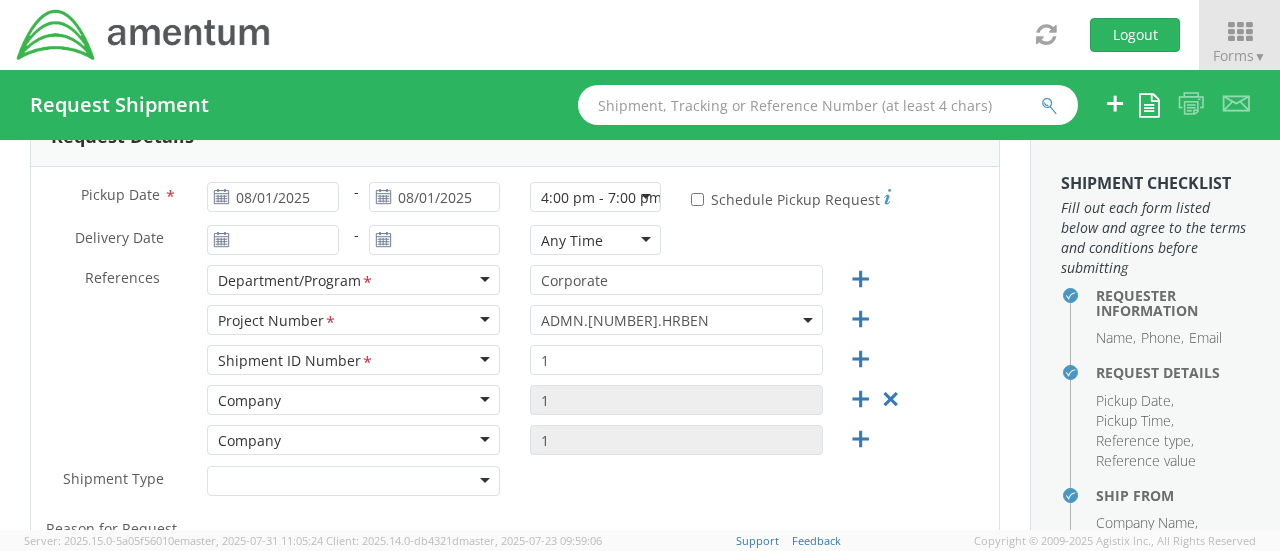 scroll, scrollTop: 400, scrollLeft: 0, axis: vertical 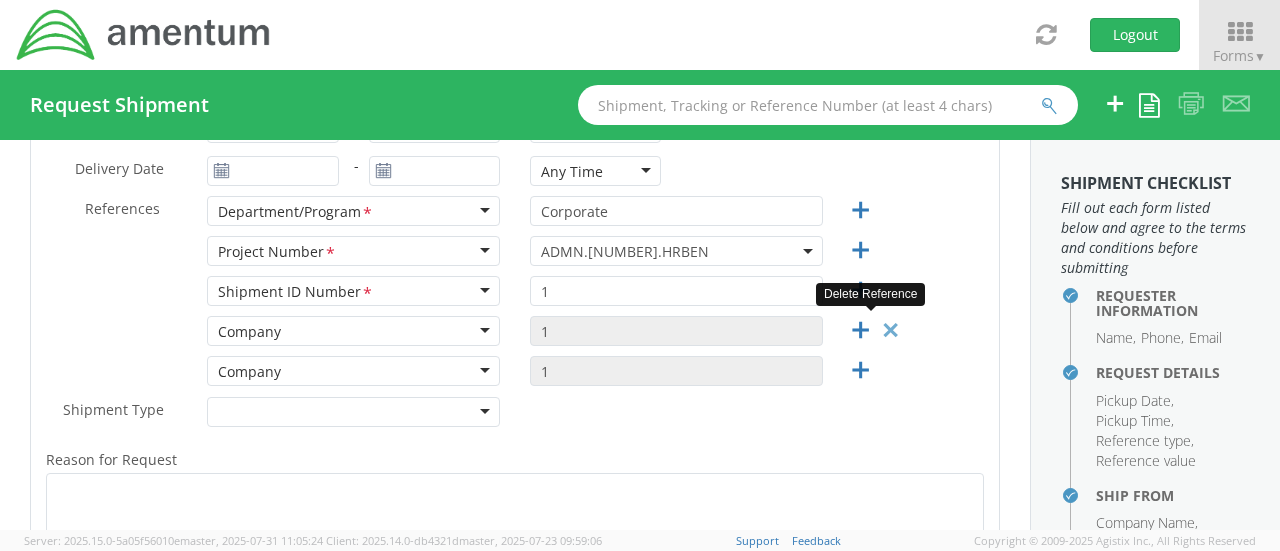 click at bounding box center (890, 330) 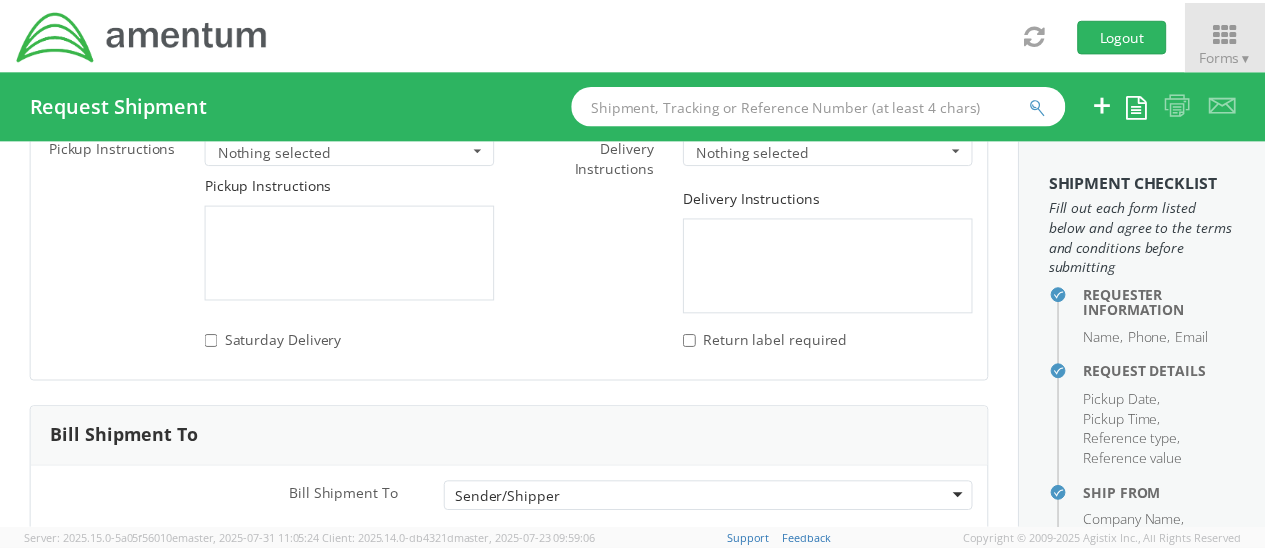 scroll, scrollTop: 3050, scrollLeft: 0, axis: vertical 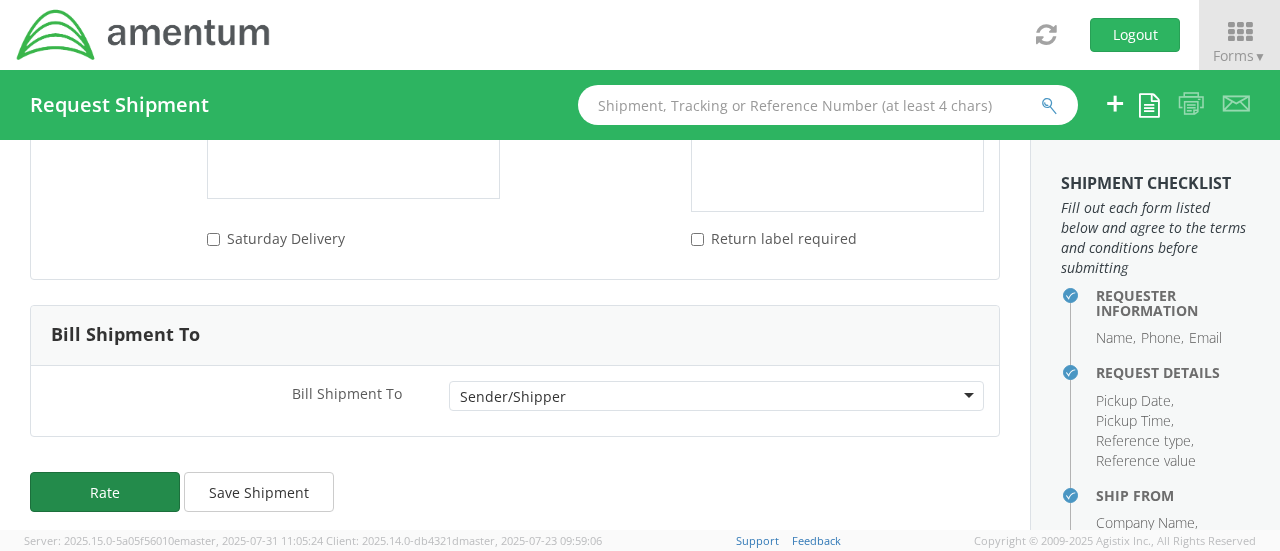 click on "Rate" at bounding box center [105, 492] 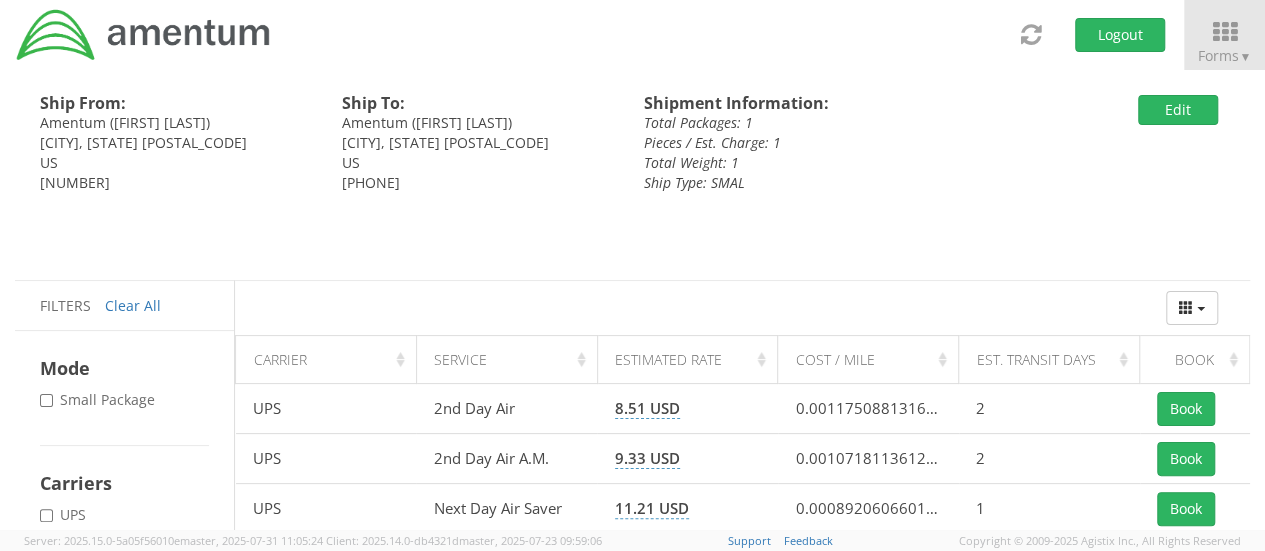 scroll, scrollTop: 300, scrollLeft: 0, axis: vertical 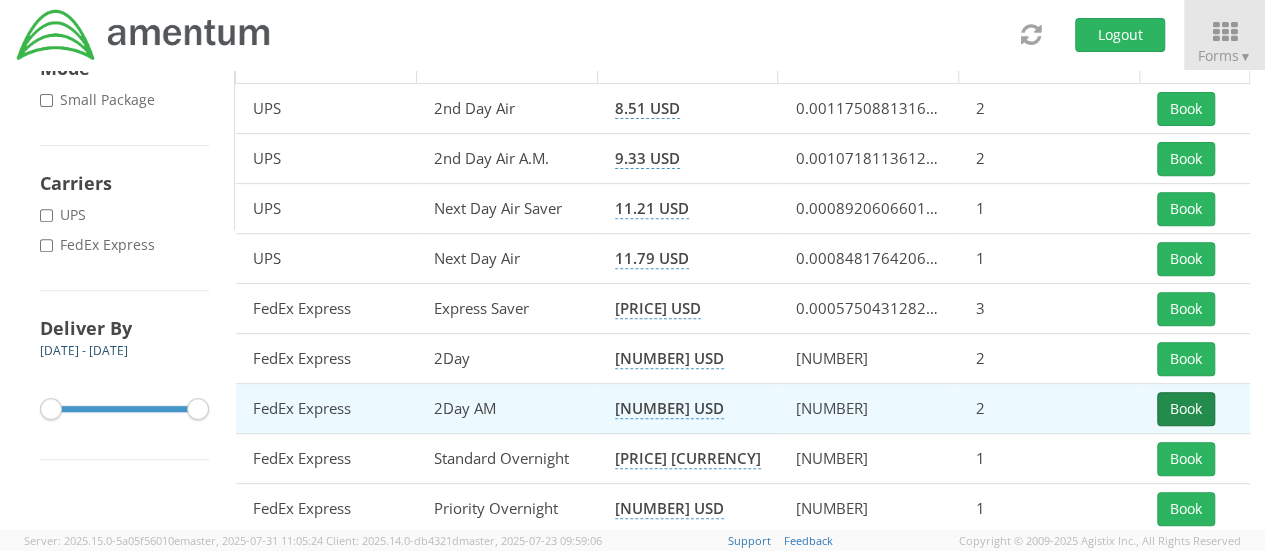 click on "Book" at bounding box center (1186, 409) 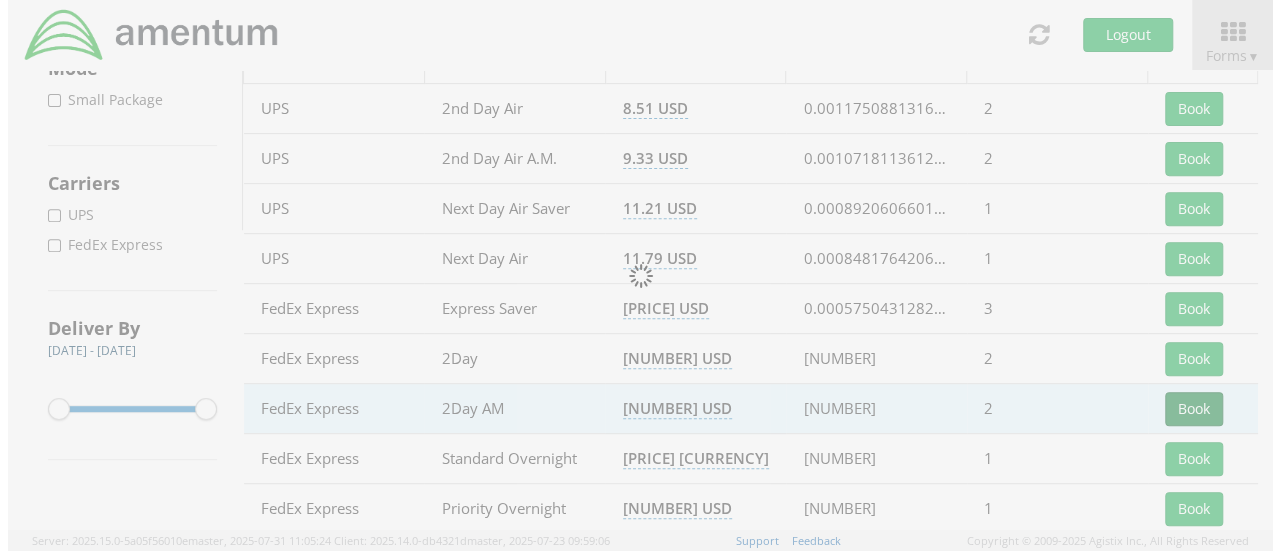 scroll, scrollTop: 0, scrollLeft: 0, axis: both 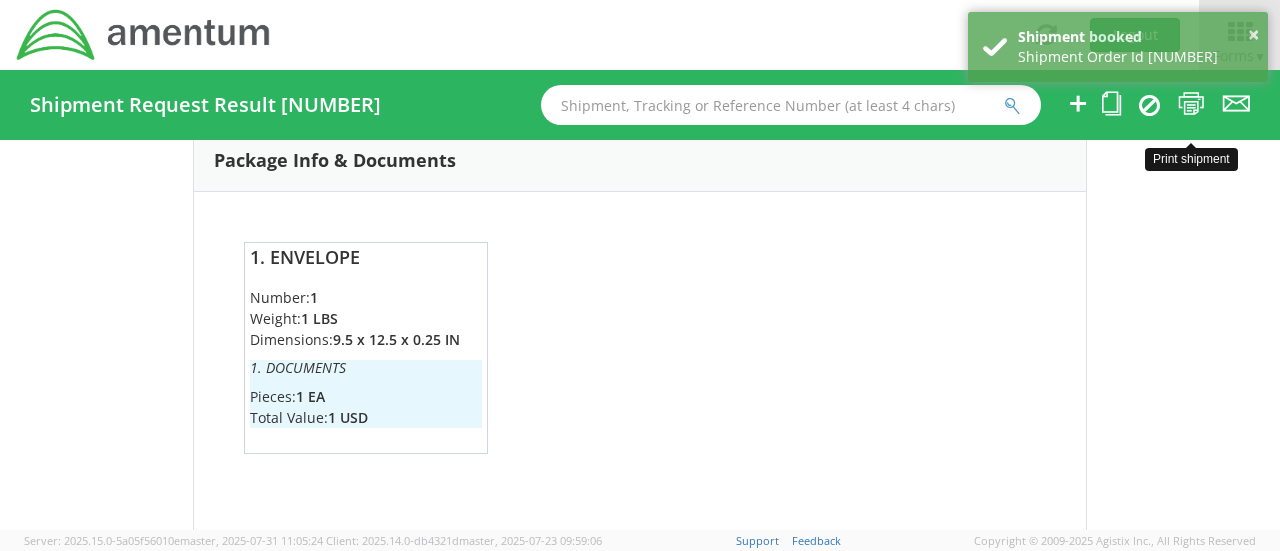 click at bounding box center [1191, 103] 